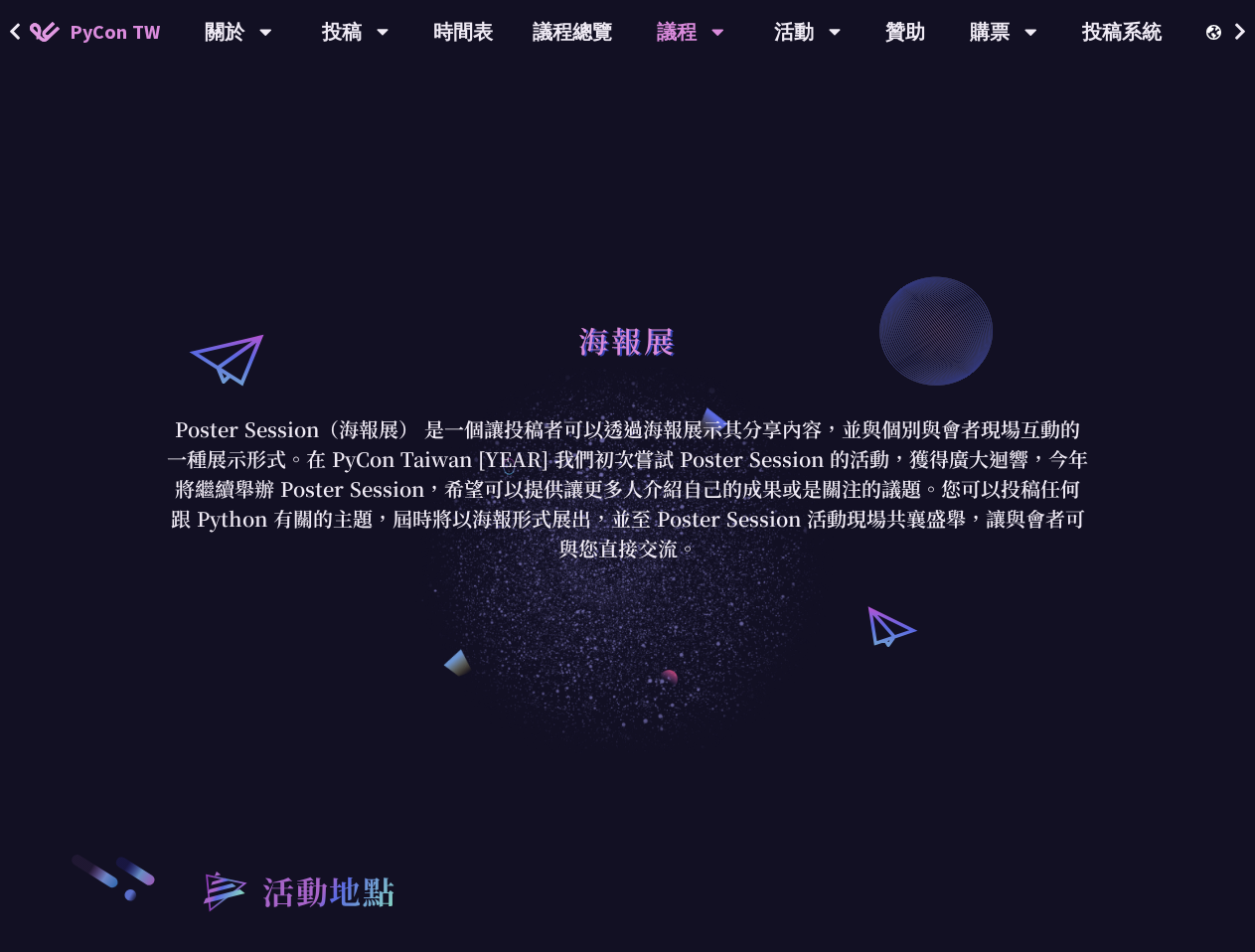 scroll, scrollTop: 0, scrollLeft: 0, axis: both 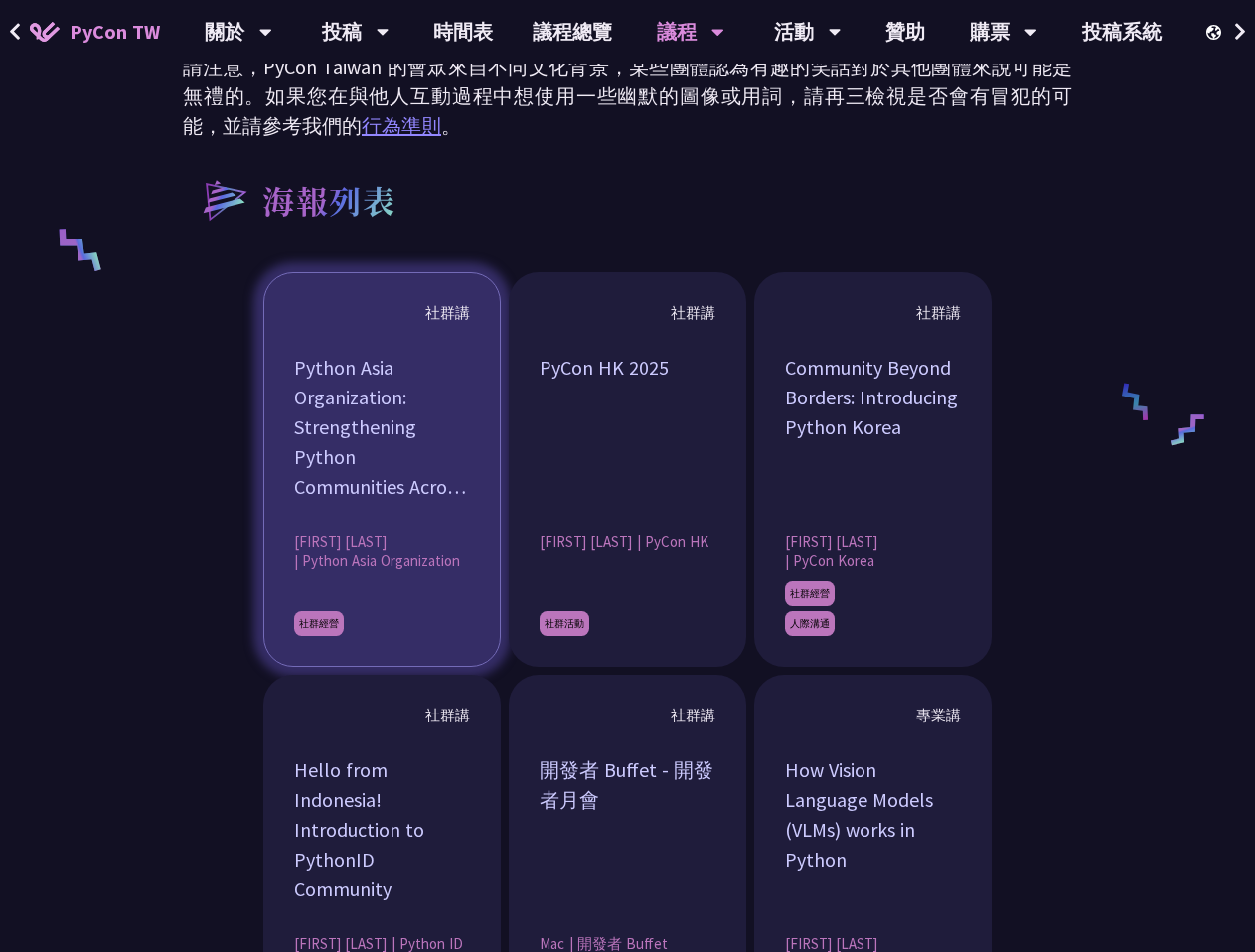 click on "Python Asia Organization: Strengthening Python Communities Across Asia" at bounding box center (382, 427) 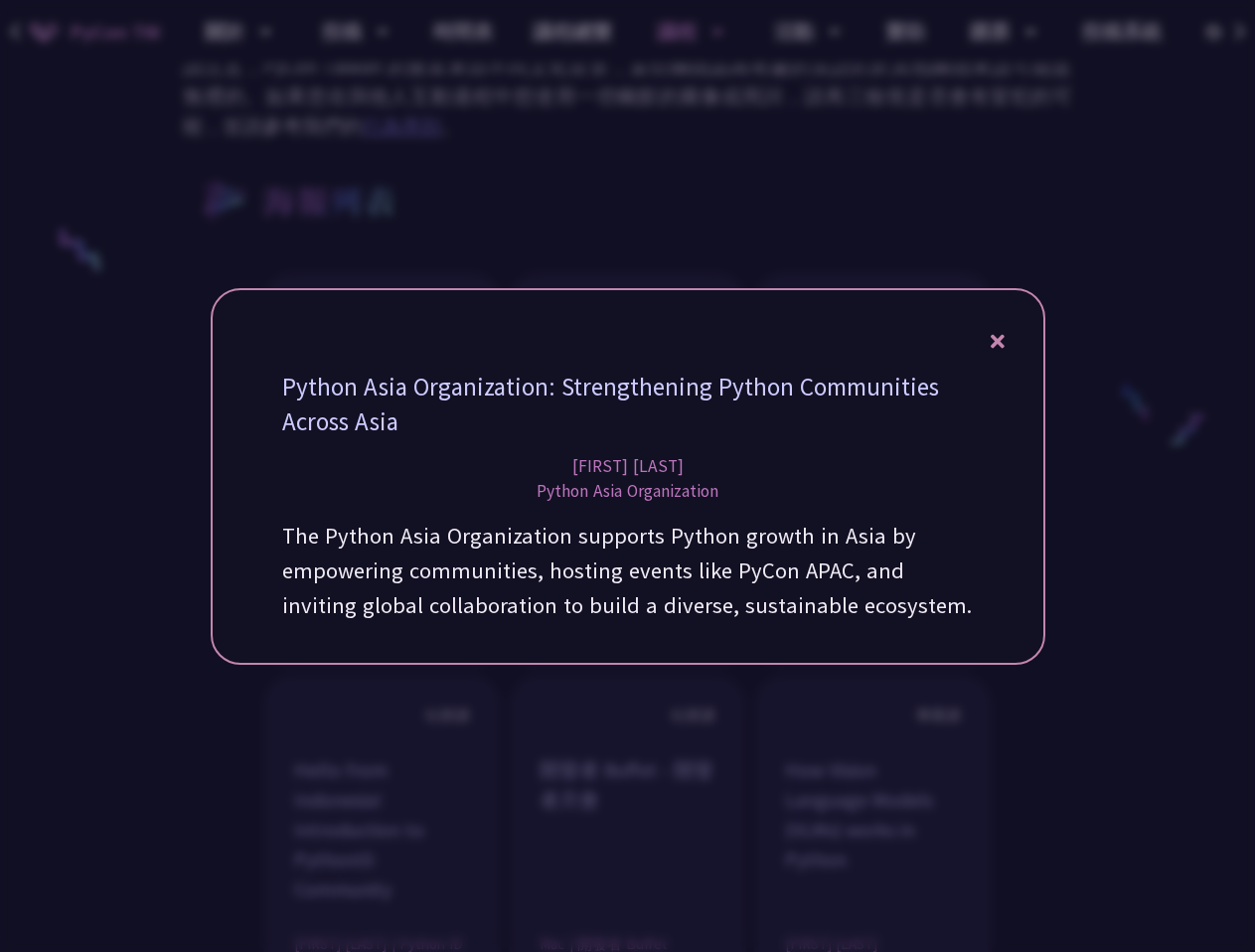 click at bounding box center [627, 476] 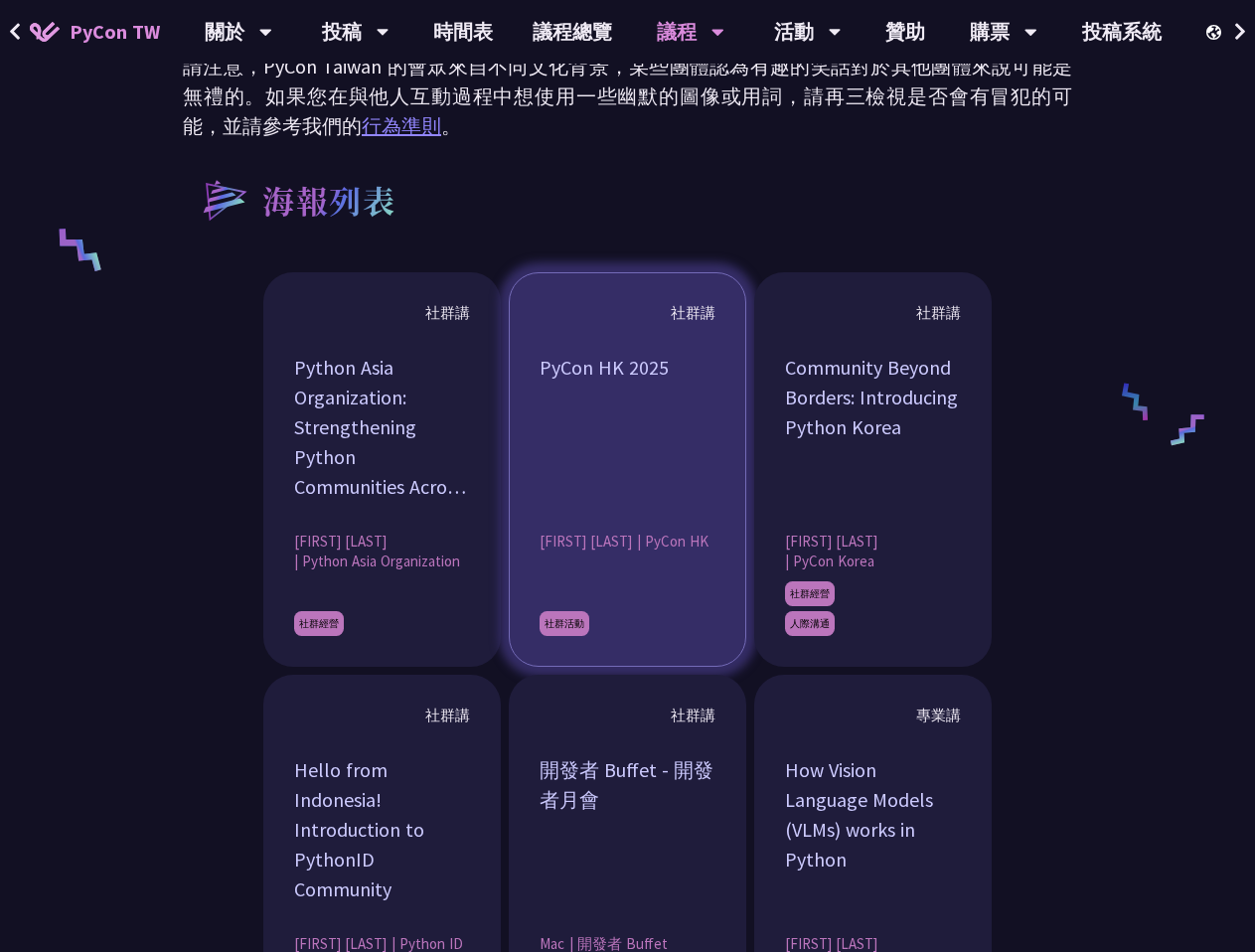 click on "PyCon HK 2025" at bounding box center (627, 427) 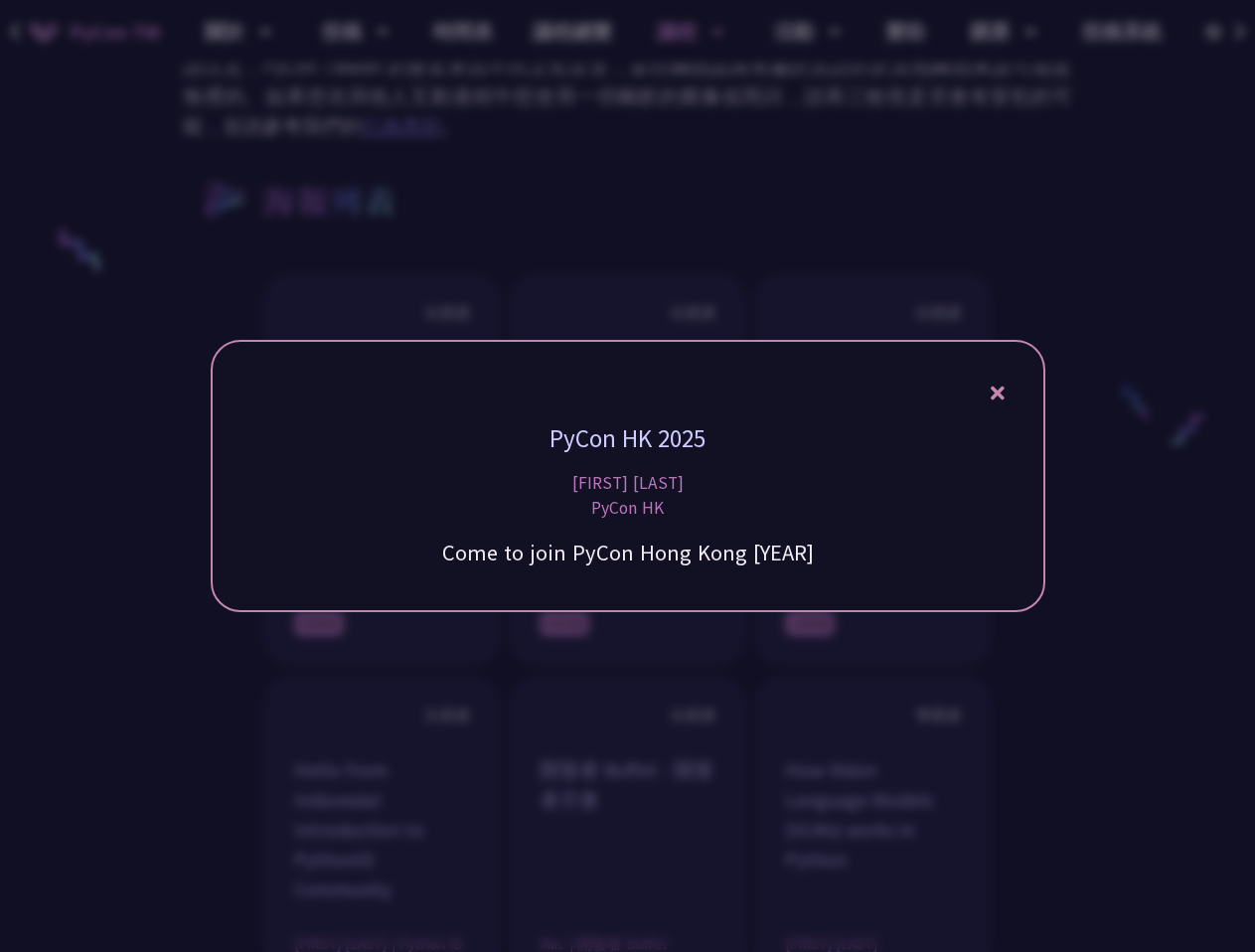click on "PyCon HK 2025
Calvin Tsang
PyCon HK
Come to join PyCon Hong Kong 2025" at bounding box center [628, 476] 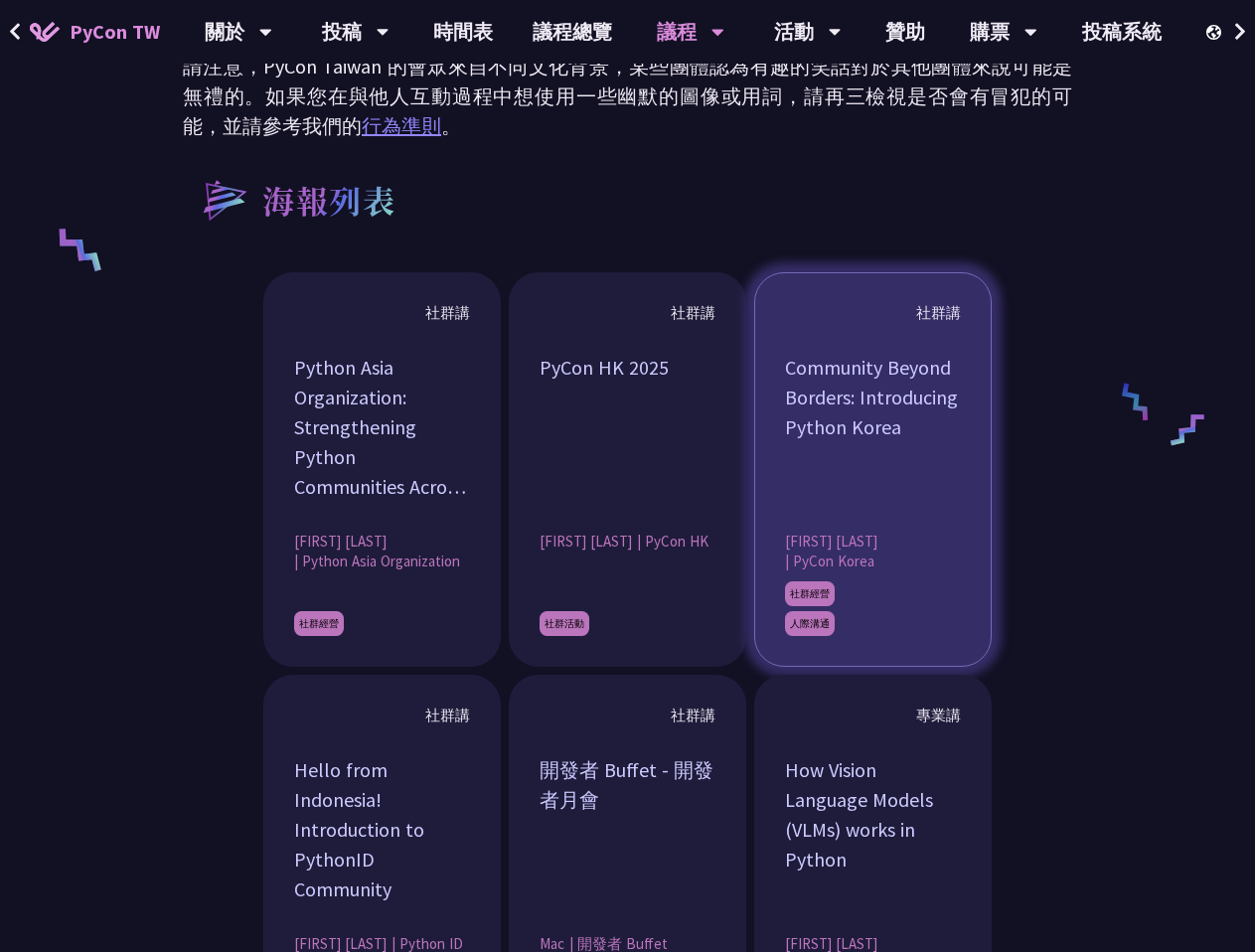 click on "Community Beyond Borders: Introducing Python Korea" at bounding box center [872, 427] 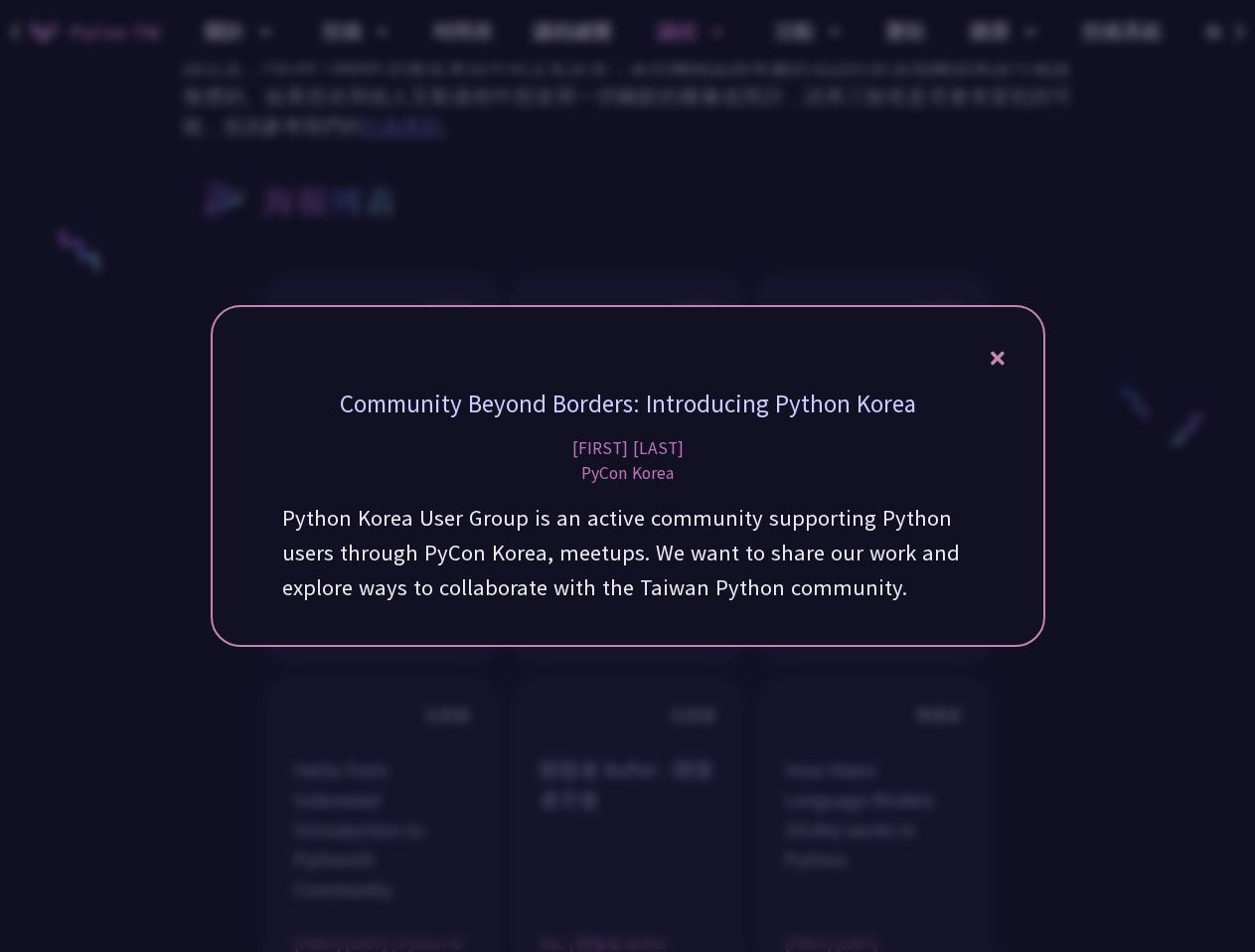 click at bounding box center (627, 476) 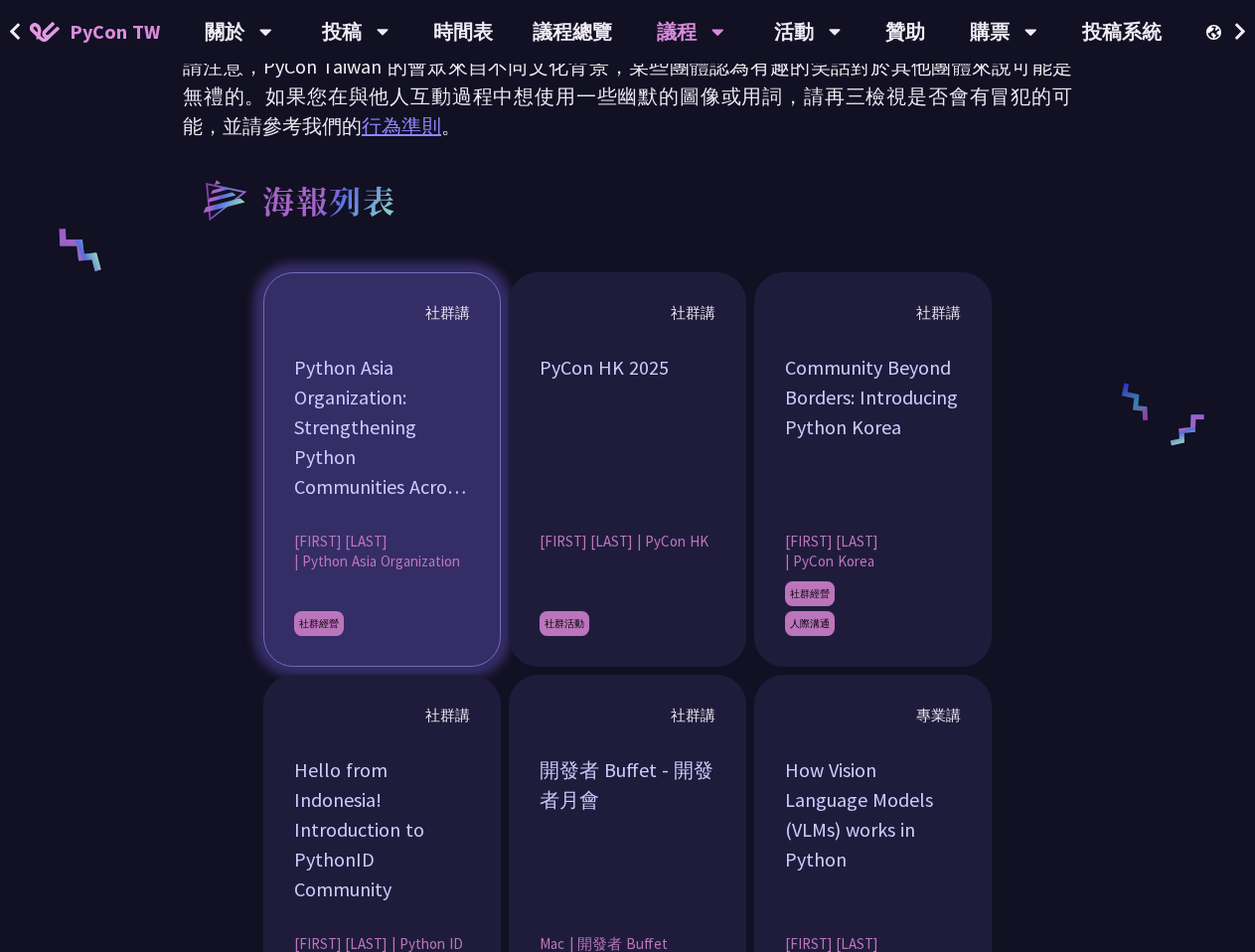 click on "Python Asia Organization: Strengthening Python Communities Across Asia" at bounding box center [382, 427] 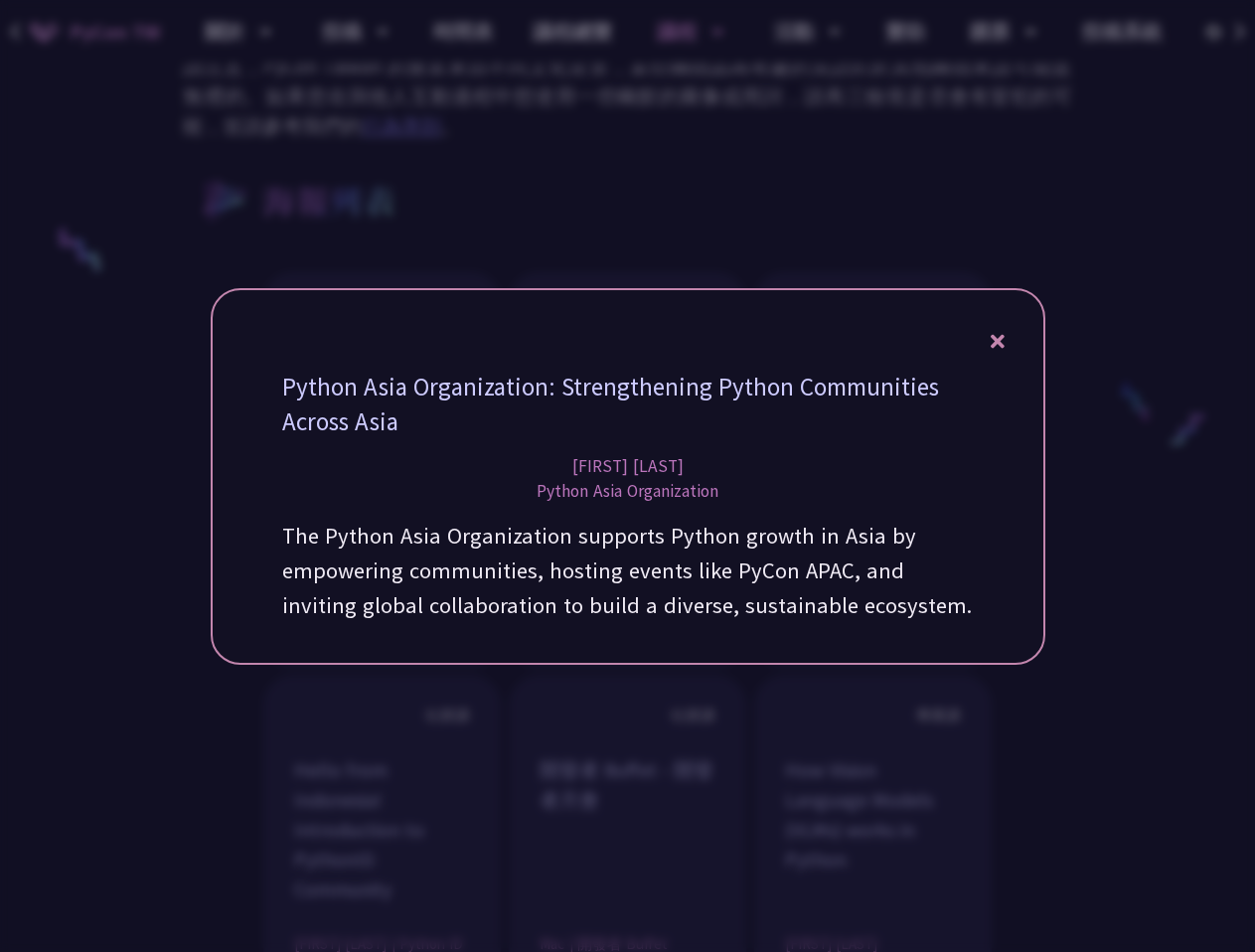 click at bounding box center (627, 476) 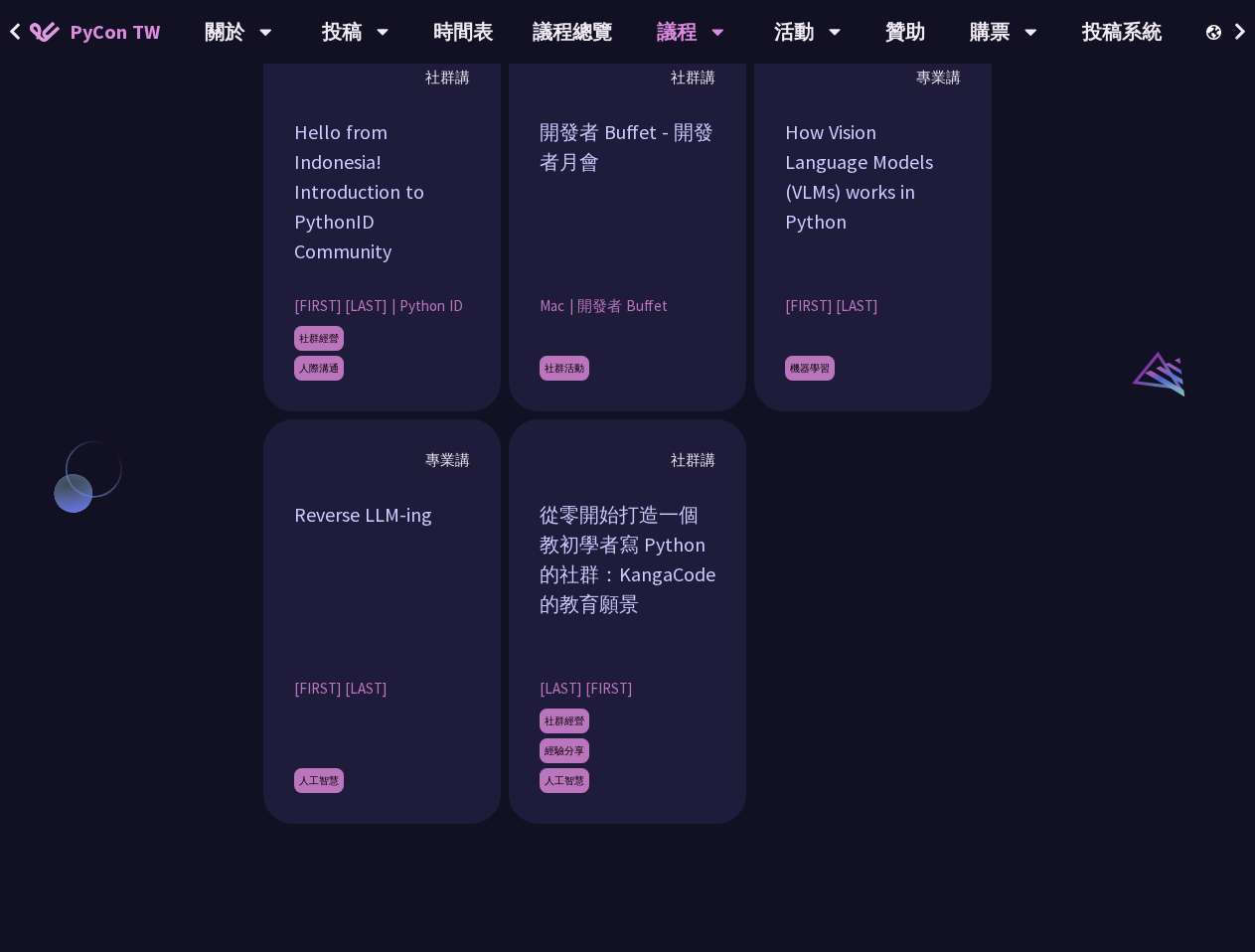scroll, scrollTop: 2186, scrollLeft: 0, axis: vertical 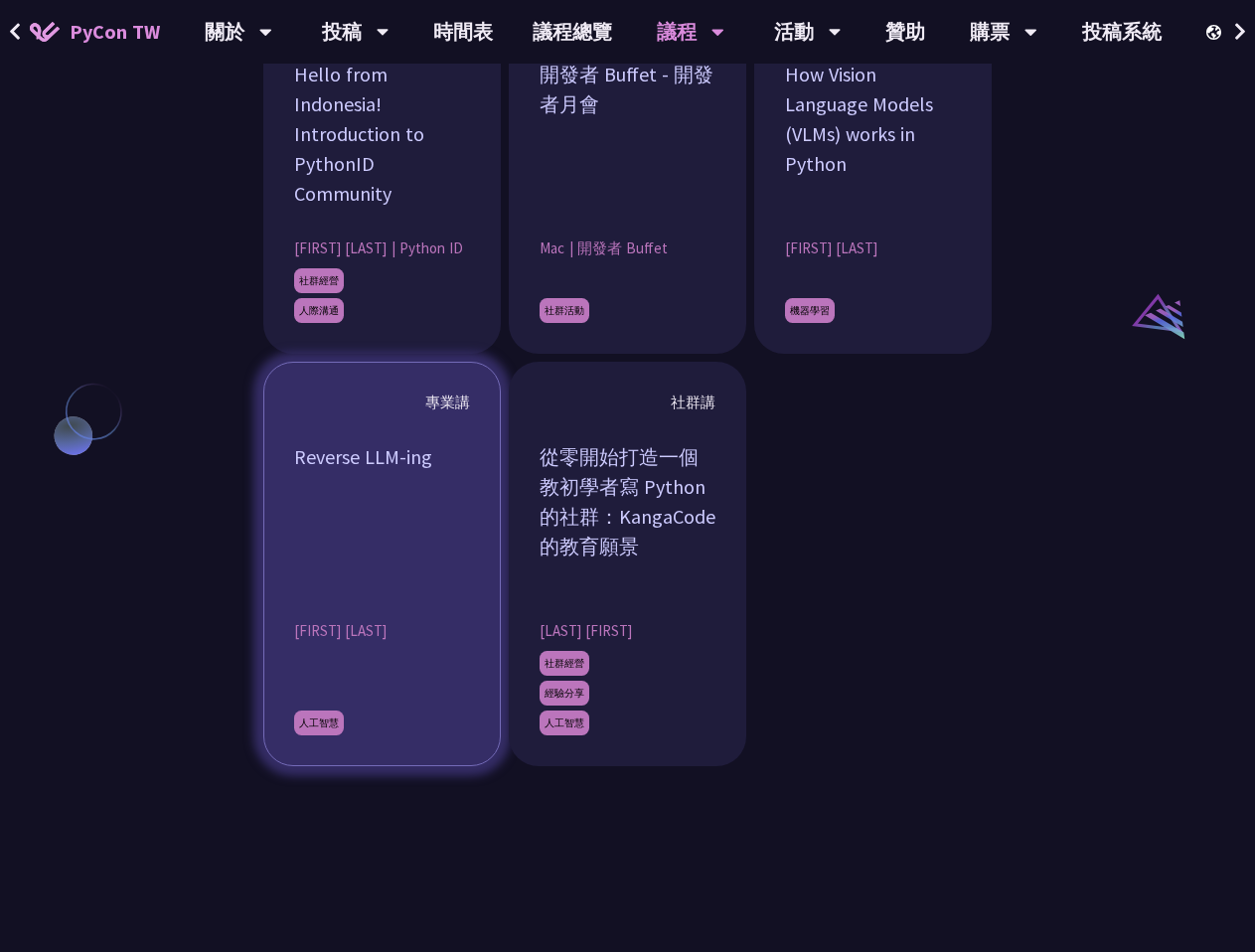click on "Reverse LLM-ing" at bounding box center (382, 517) 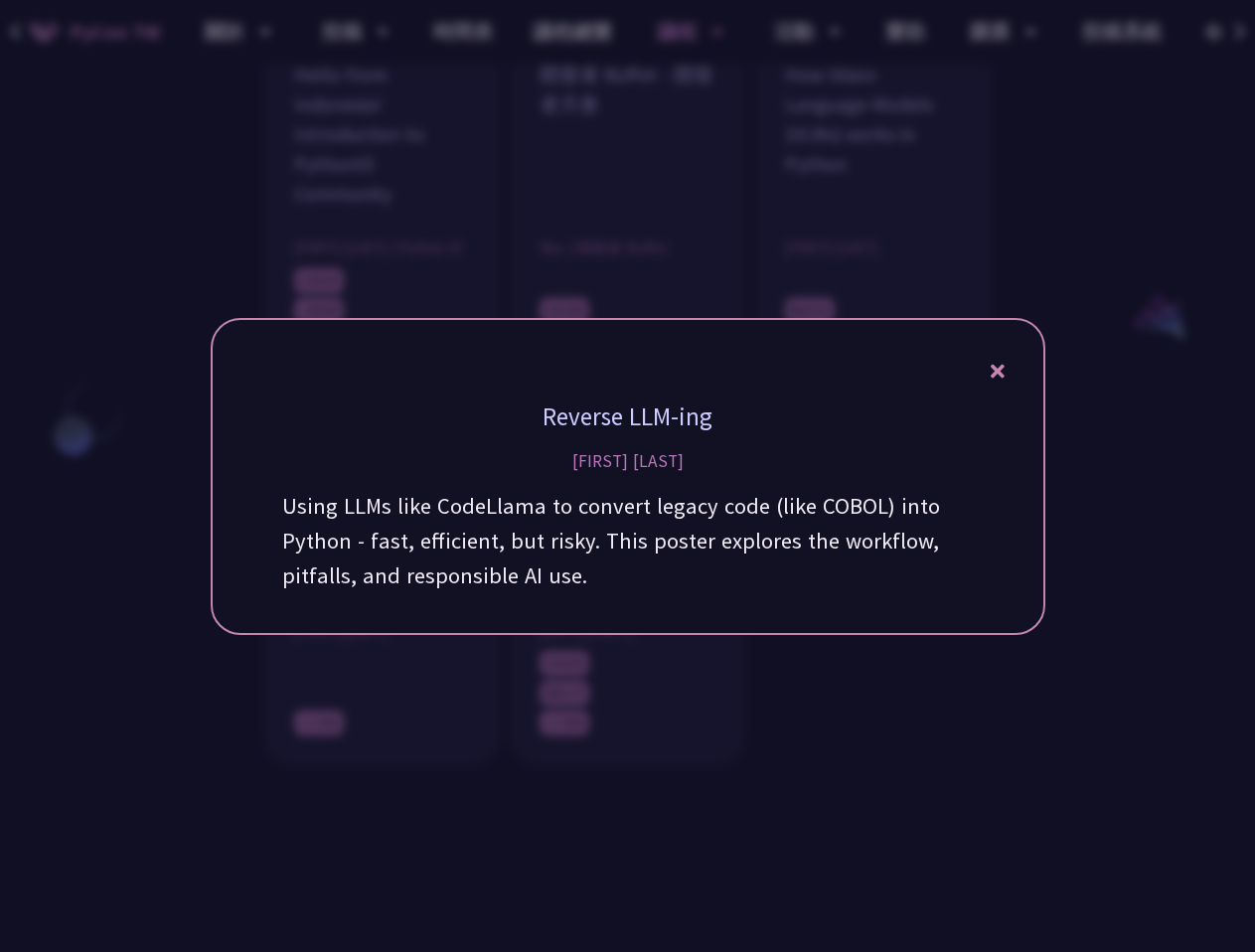 click at bounding box center (627, 476) 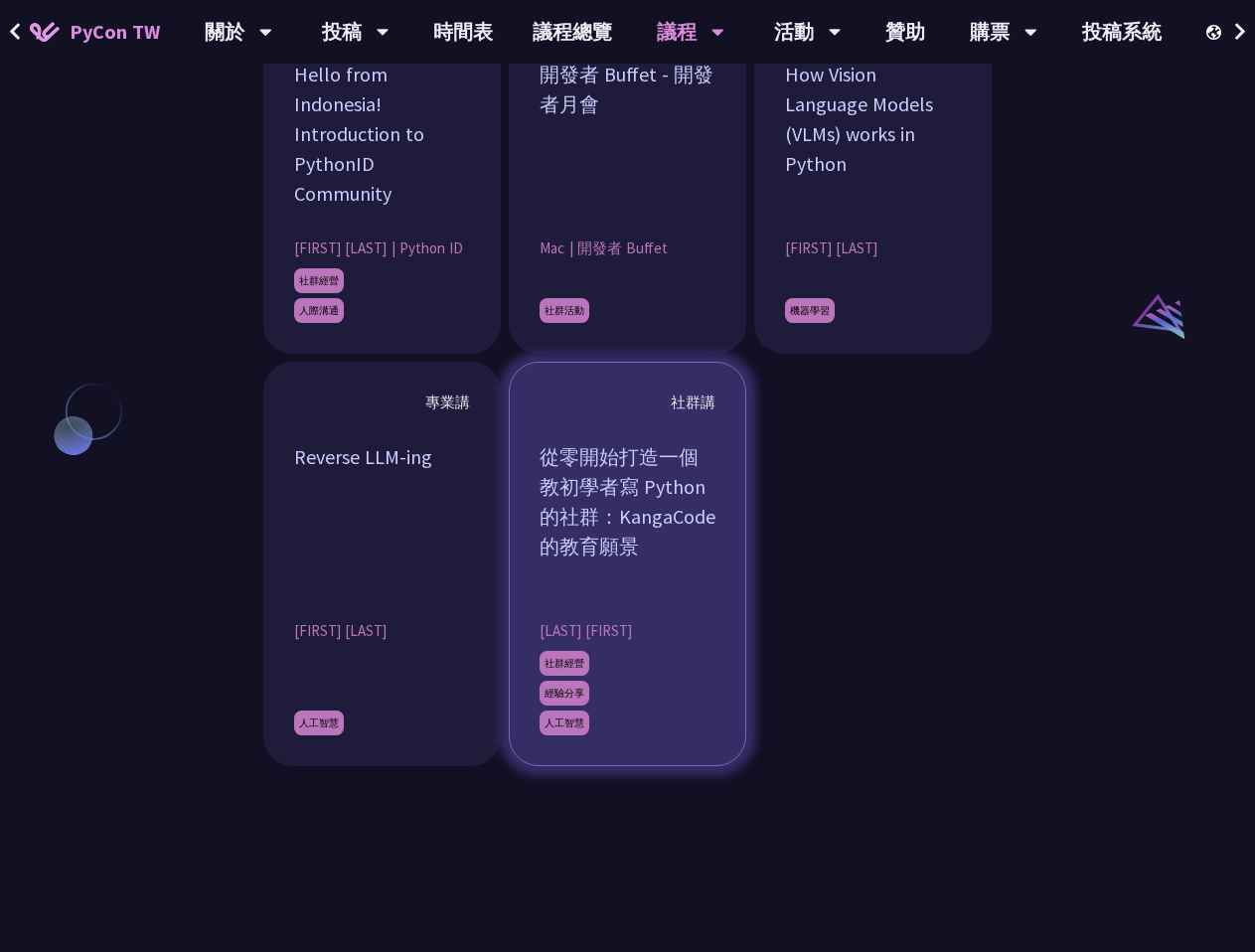 click on "從零開始打造一個教初學者寫 Python 的社群：KangaCode 的教育願景" at bounding box center (627, 517) 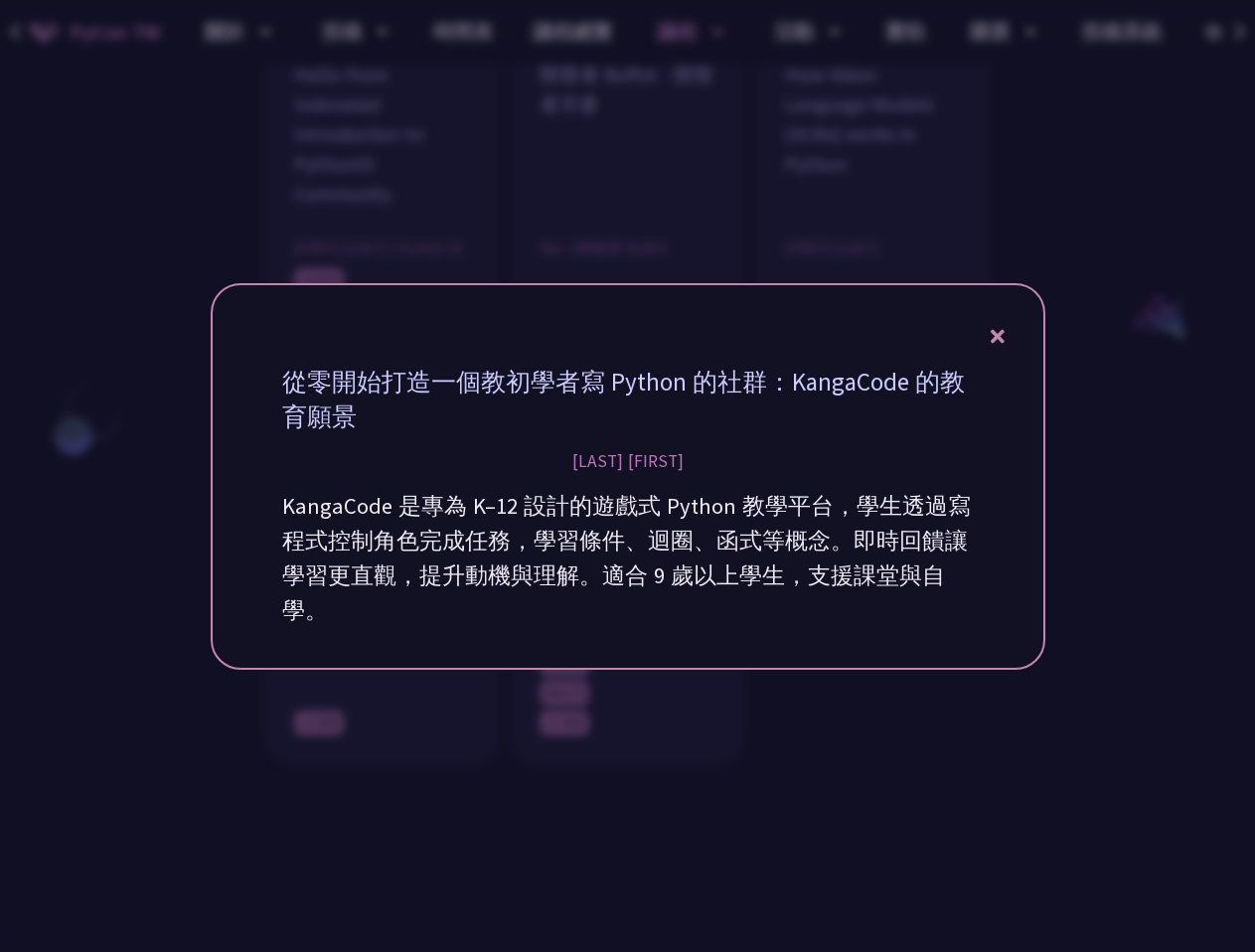 click at bounding box center (627, 476) 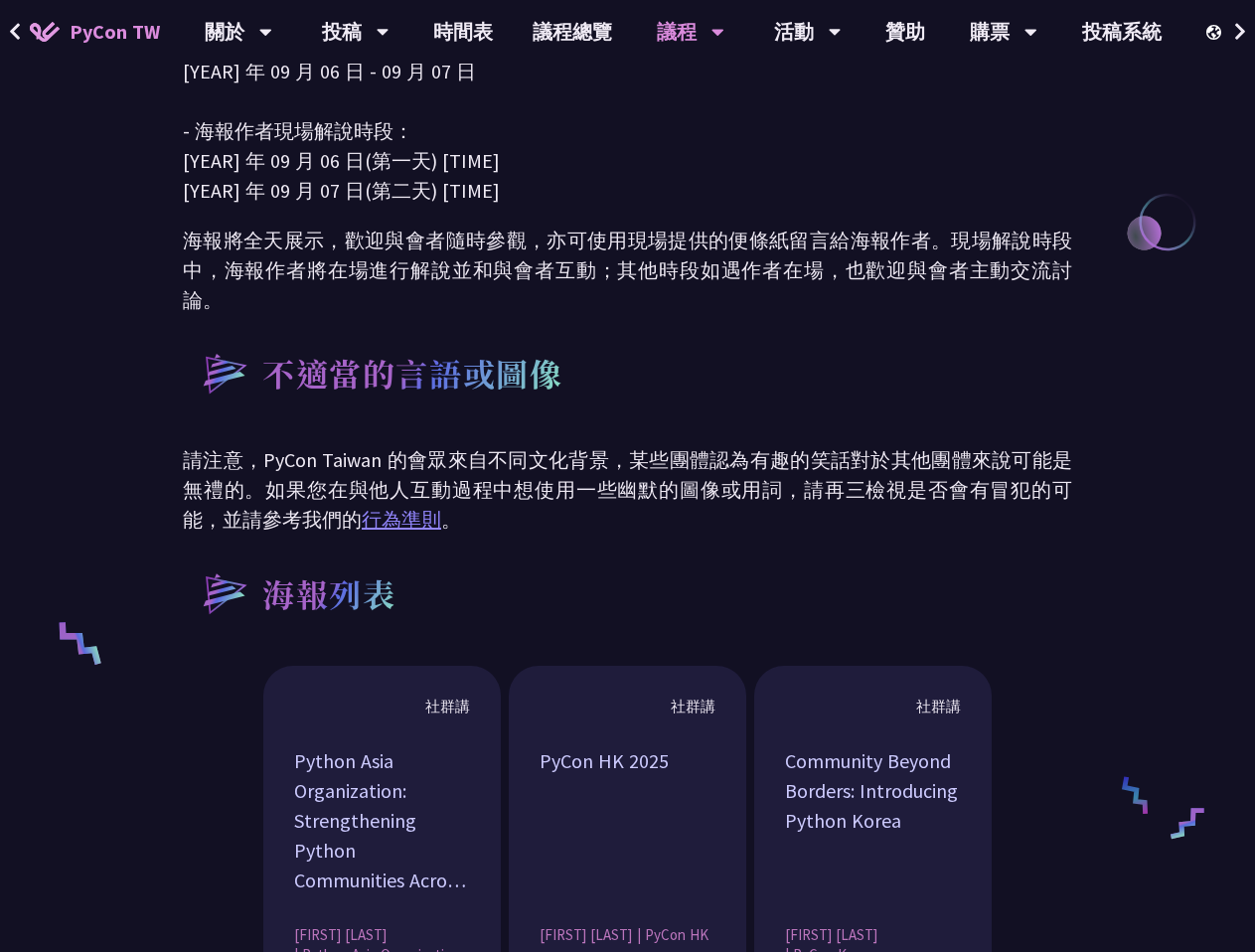 scroll, scrollTop: 1093, scrollLeft: 0, axis: vertical 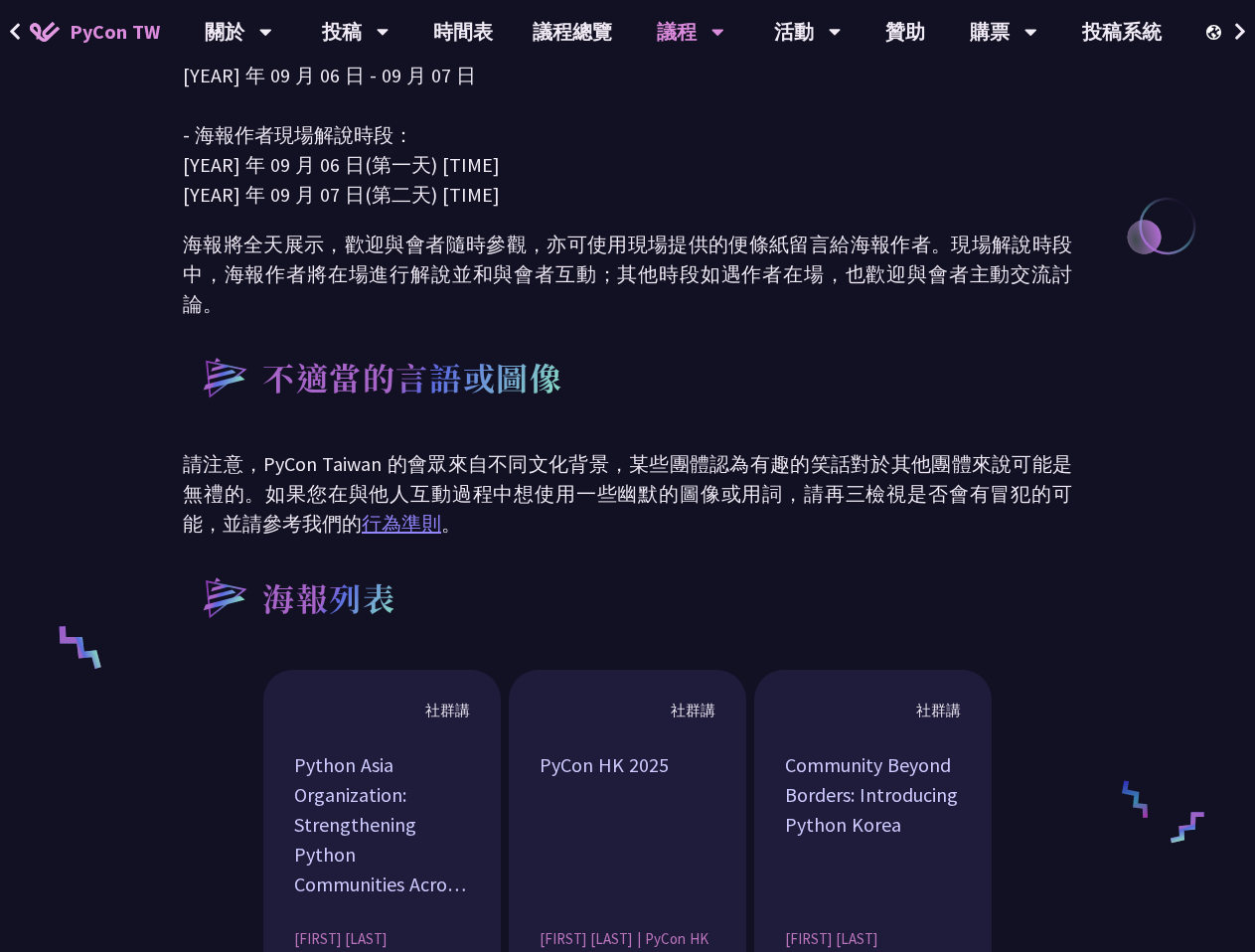 click on "行為準則" at bounding box center (401, 523) 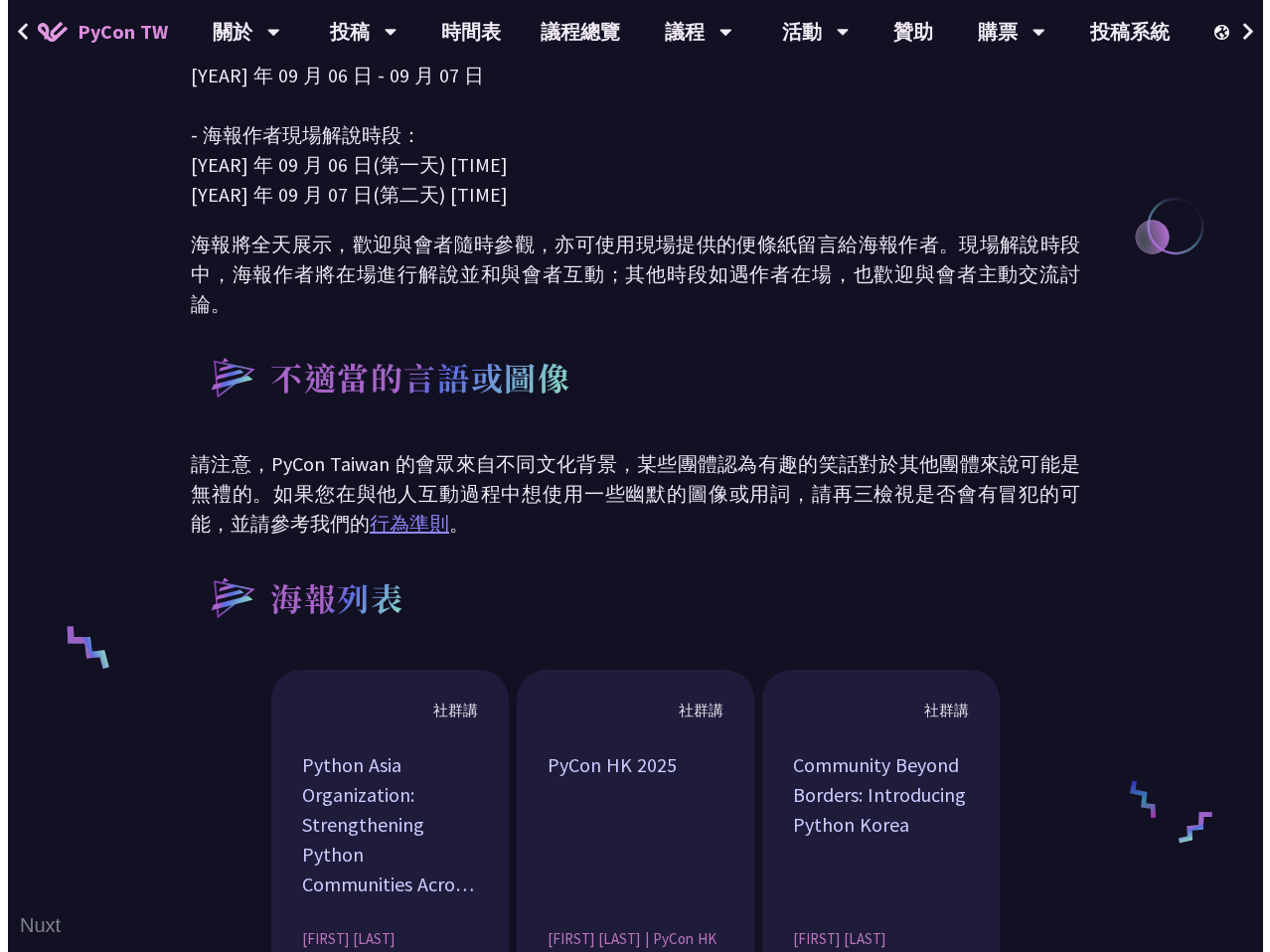 scroll, scrollTop: 0, scrollLeft: 0, axis: both 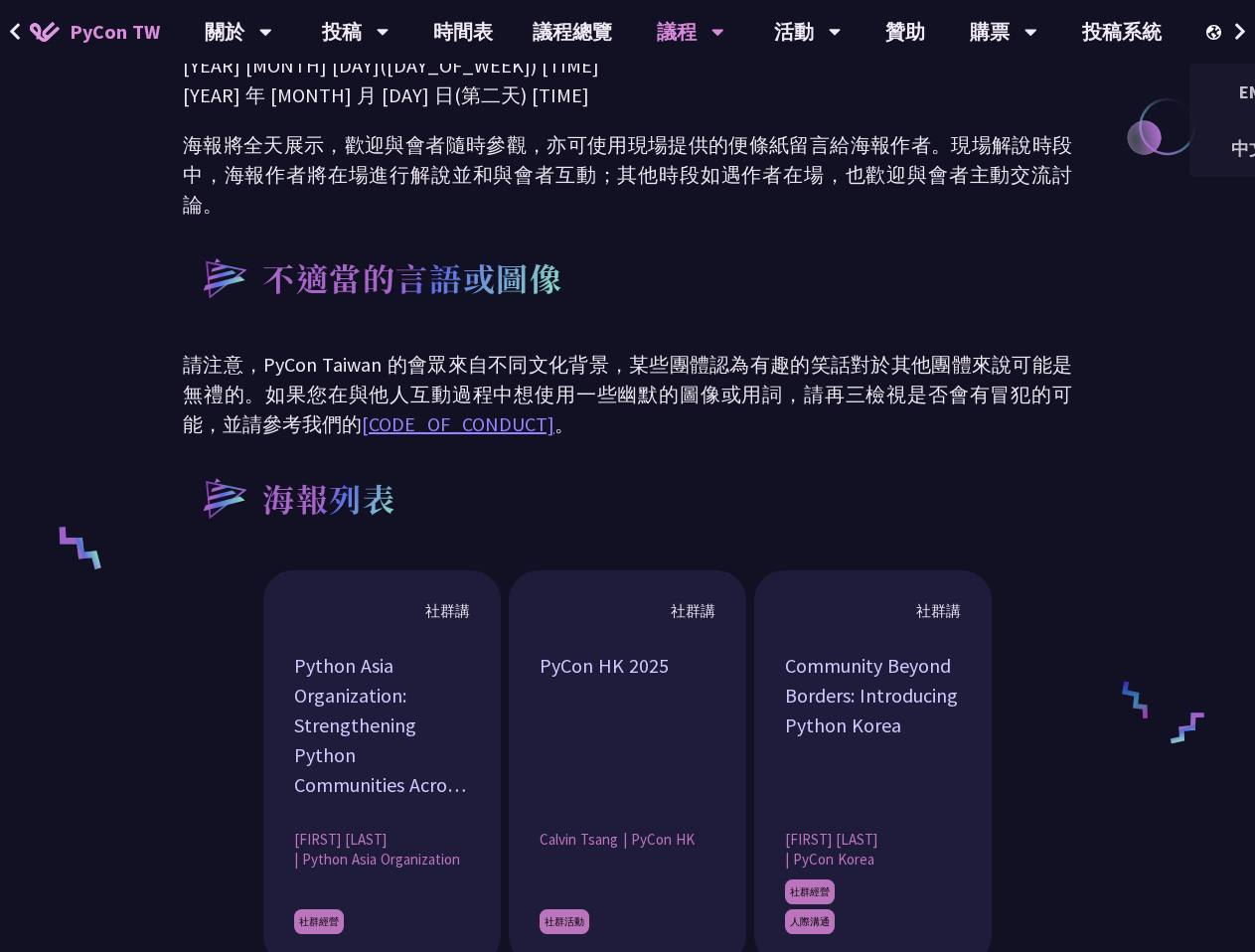 click on "中文" at bounding box center (1250, 32) 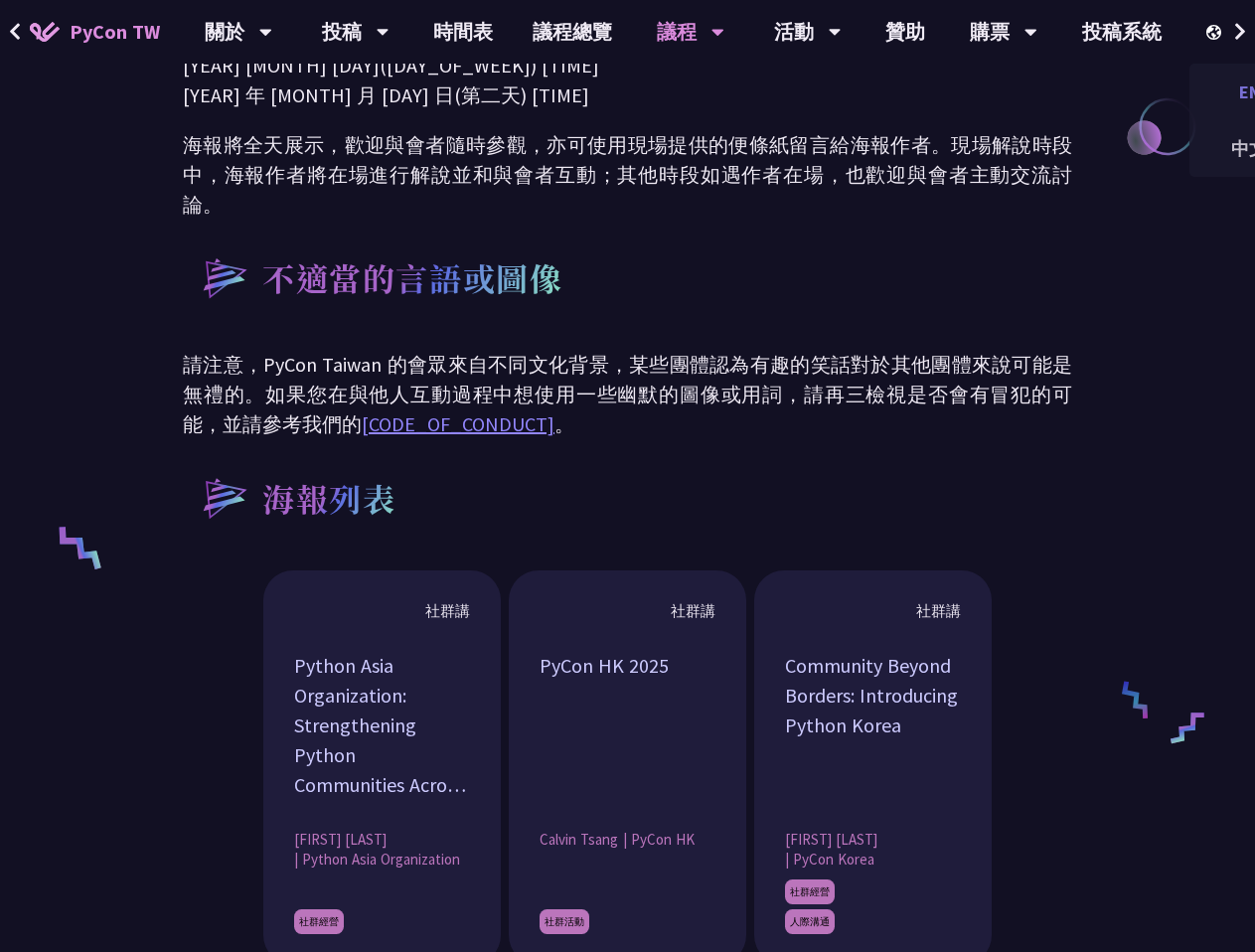 click on "EN" at bounding box center [1249, 91] 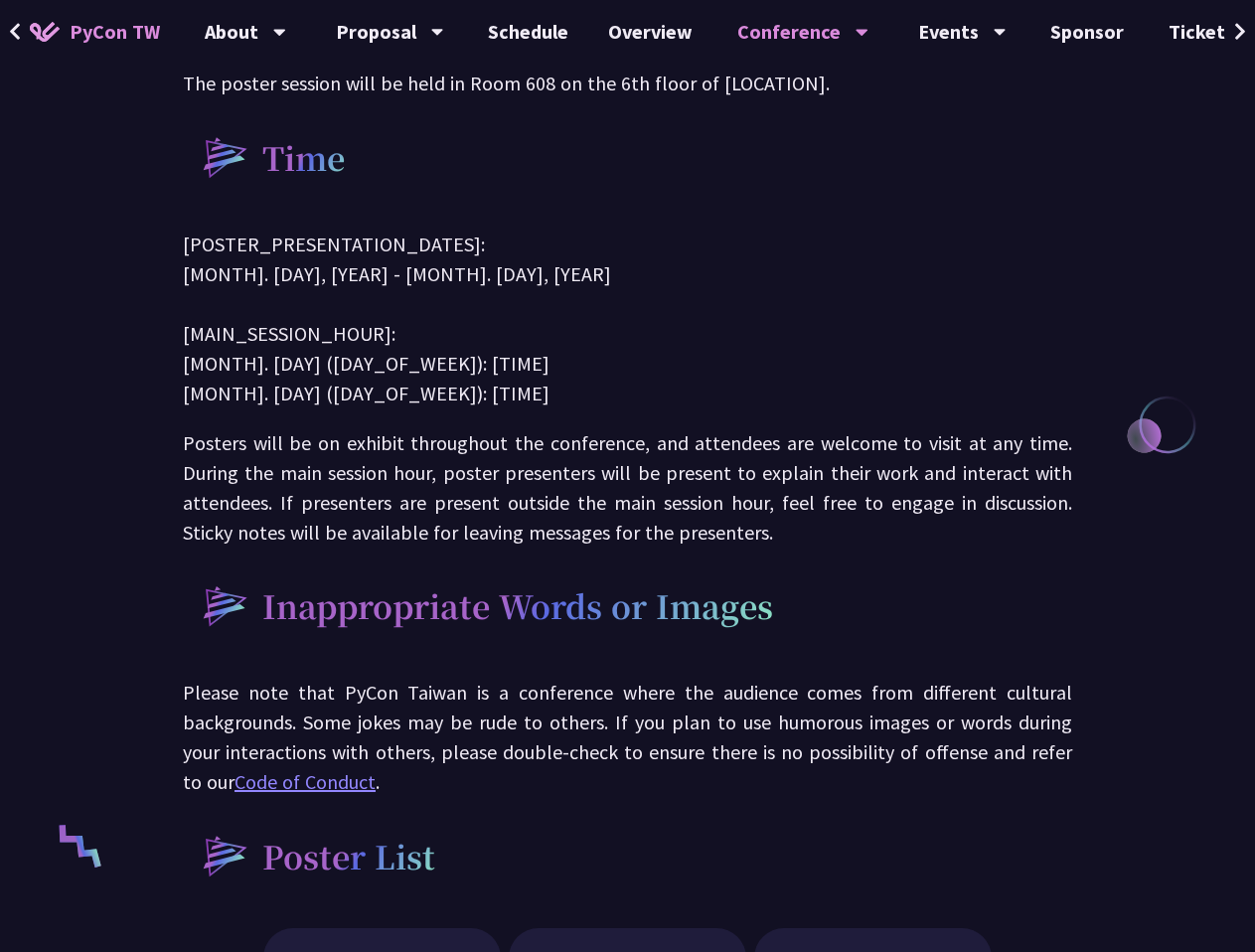 scroll, scrollTop: 1292, scrollLeft: 0, axis: vertical 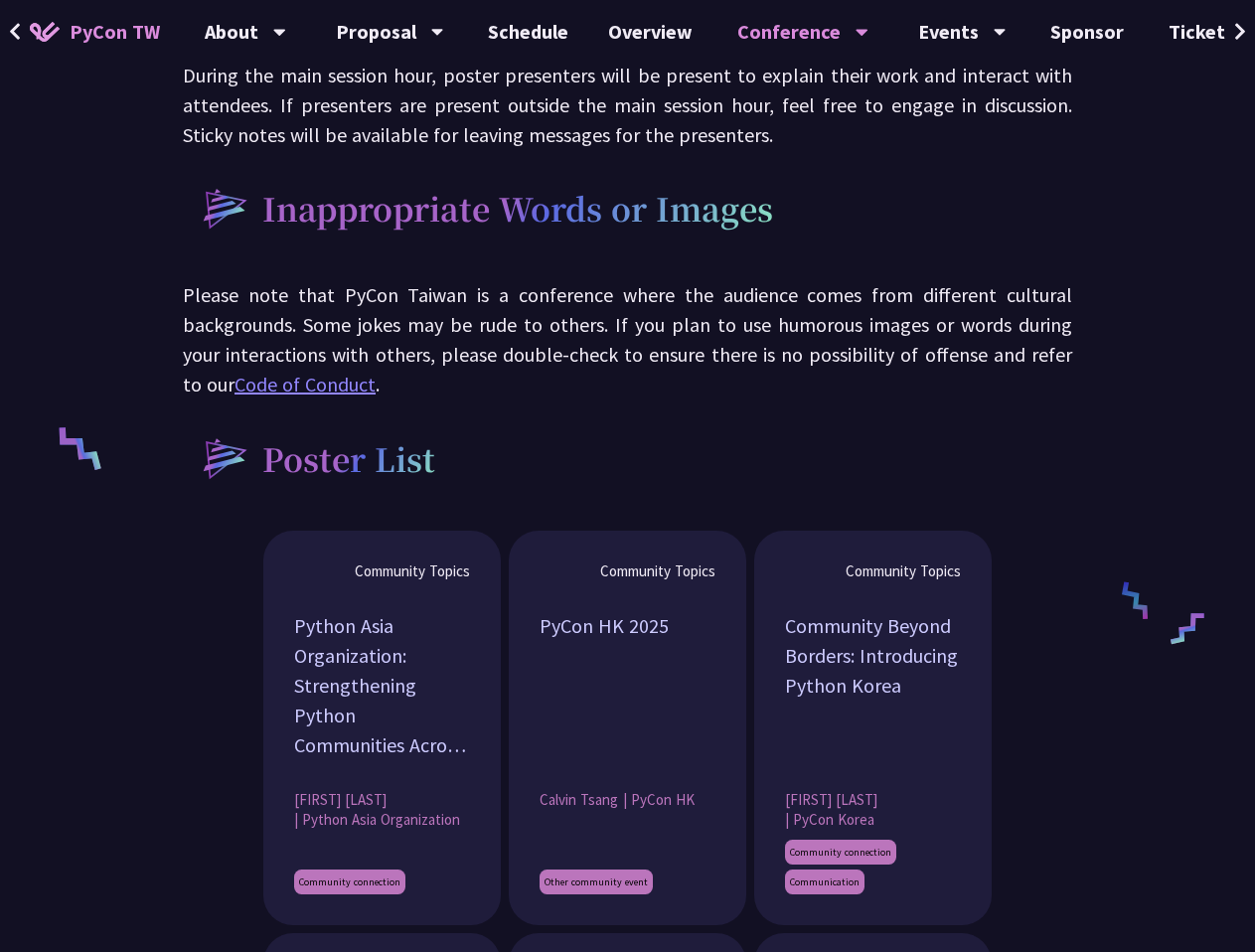 click on "Code of Conduct" at bounding box center (305, 384) 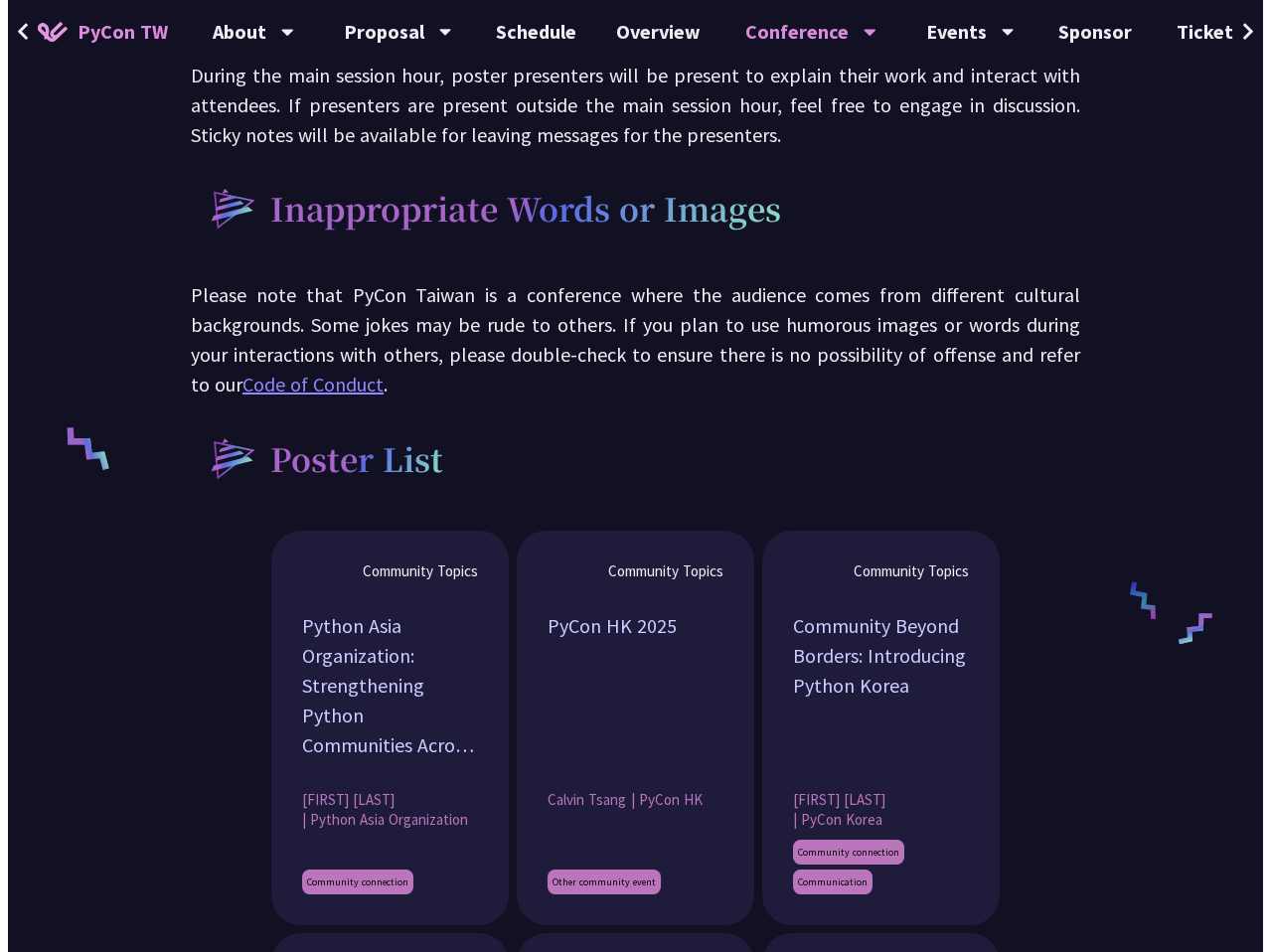 scroll, scrollTop: 0, scrollLeft: 0, axis: both 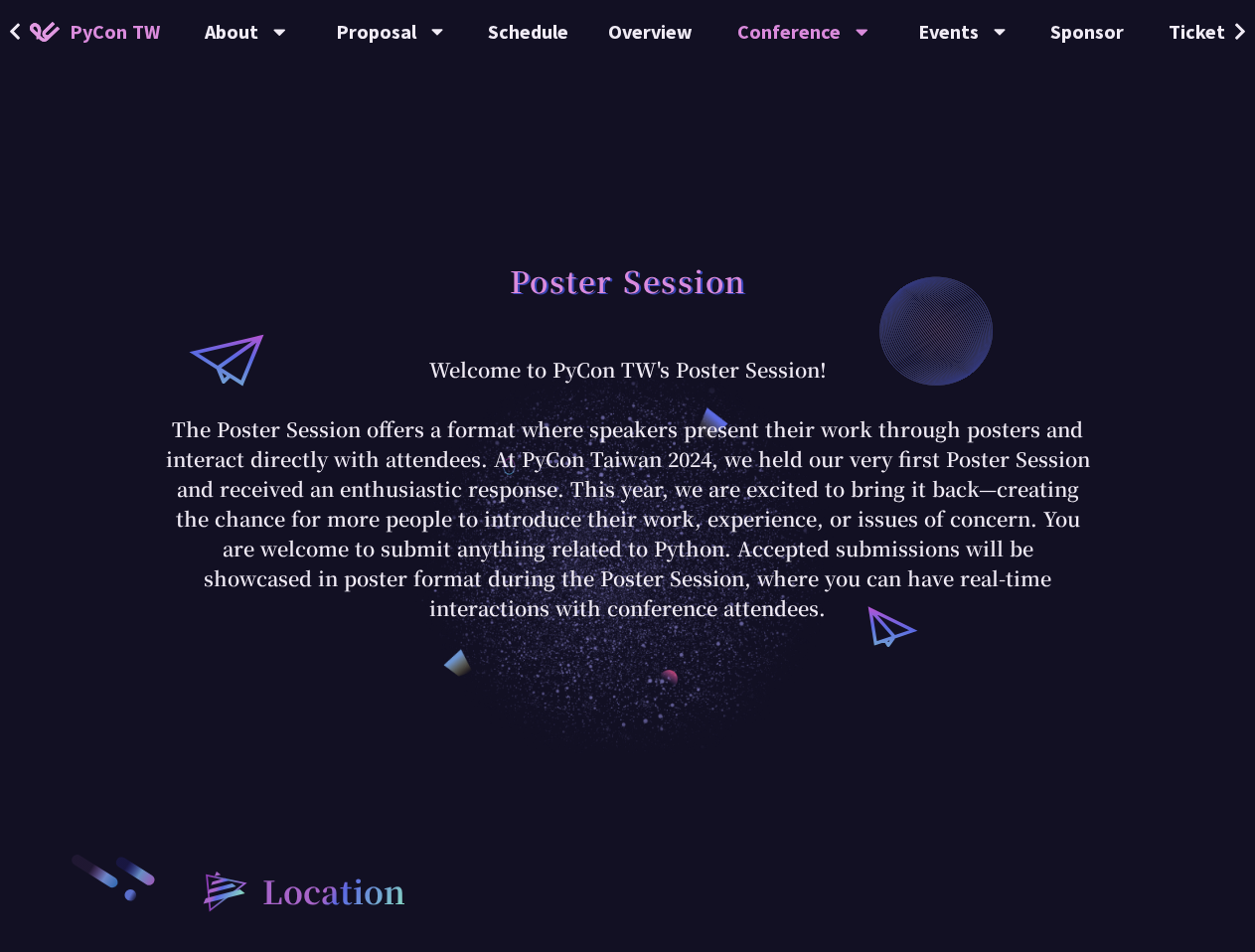 drag, startPoint x: 564, startPoint y: 440, endPoint x: 570, endPoint y: 468, distance: 28.635642 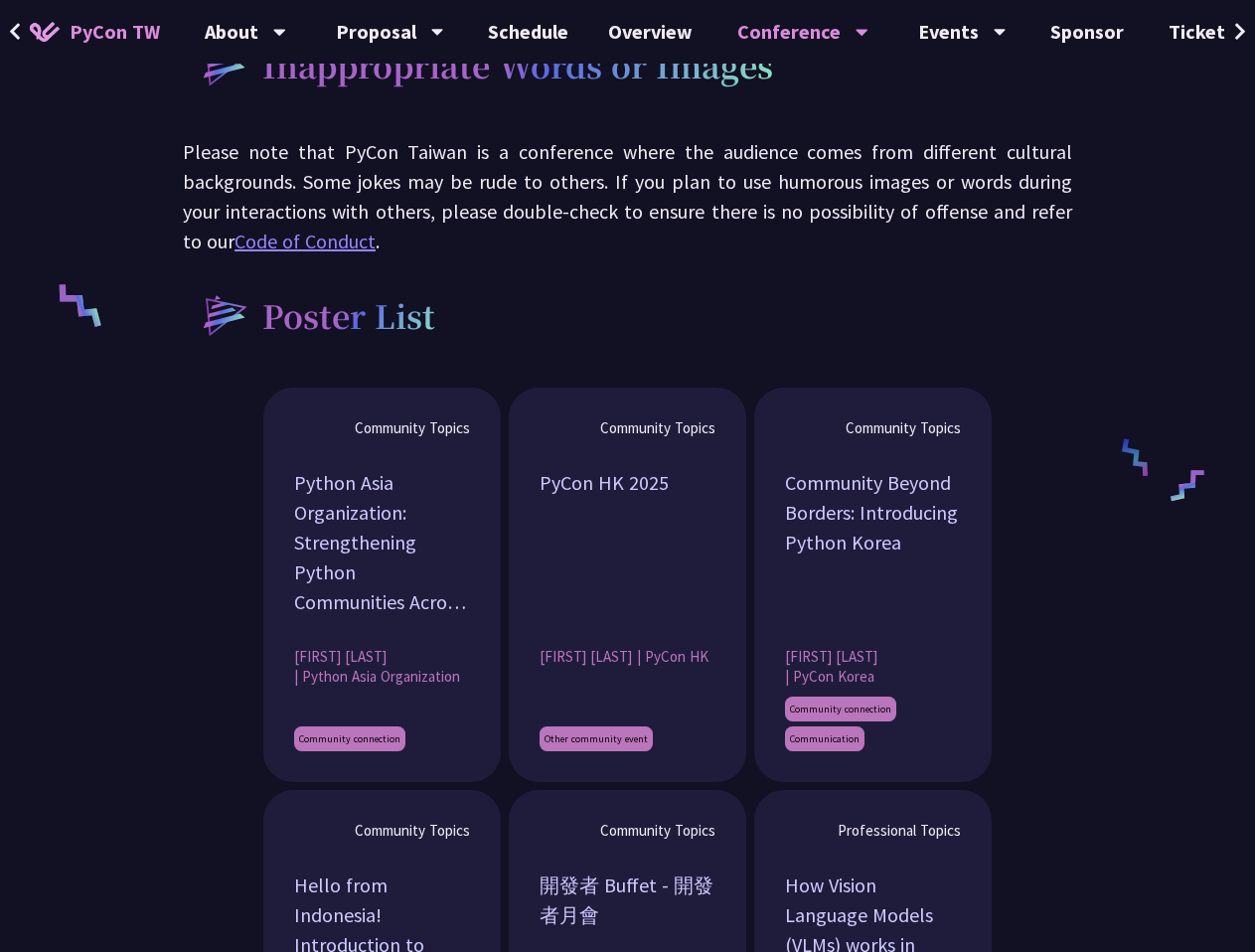 scroll, scrollTop: 1192, scrollLeft: 0, axis: vertical 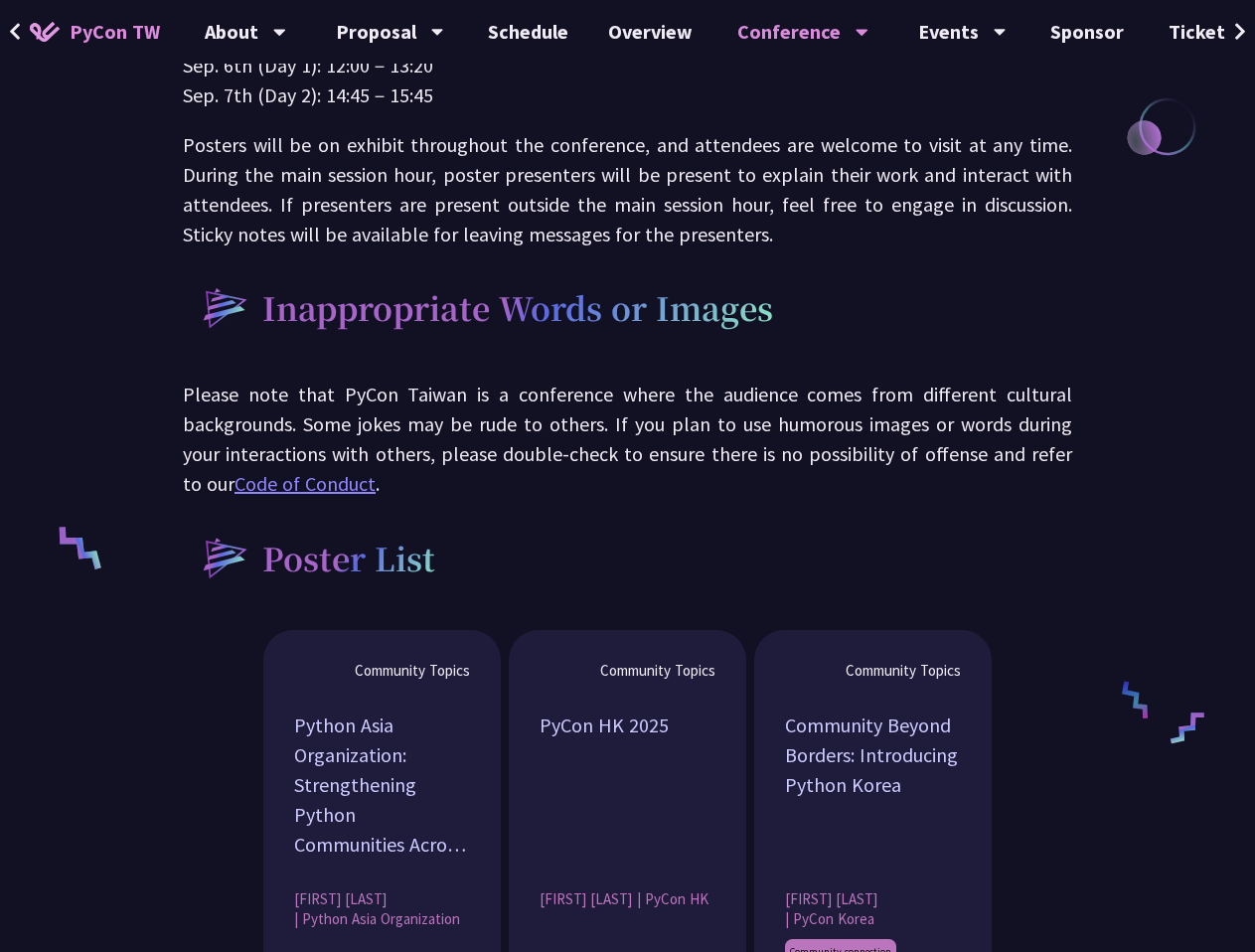 click on "Code of Conduct" at bounding box center (305, 483) 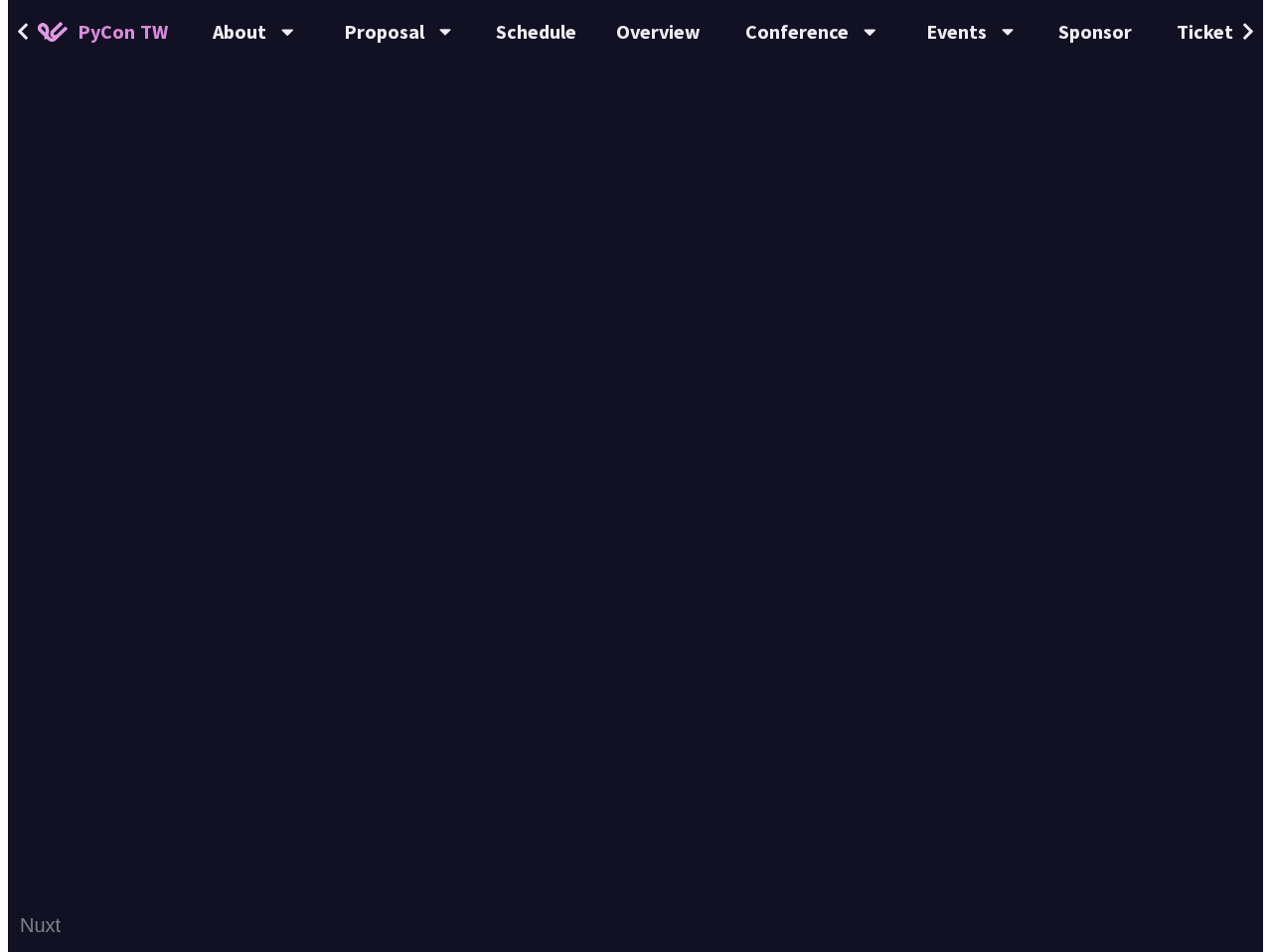 scroll, scrollTop: 0, scrollLeft: 0, axis: both 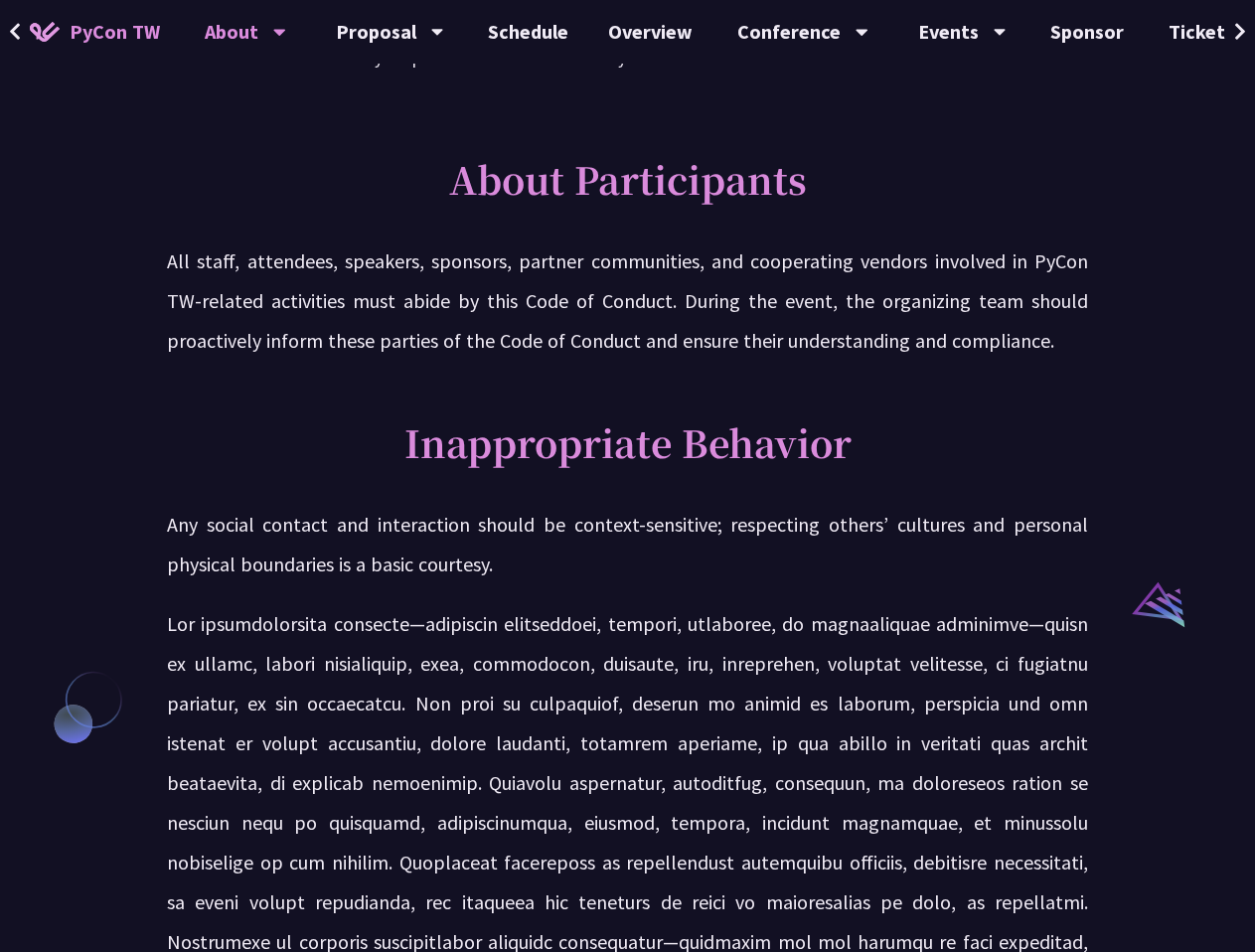 drag, startPoint x: 303, startPoint y: 572, endPoint x: 311, endPoint y: 555, distance: 18.788294 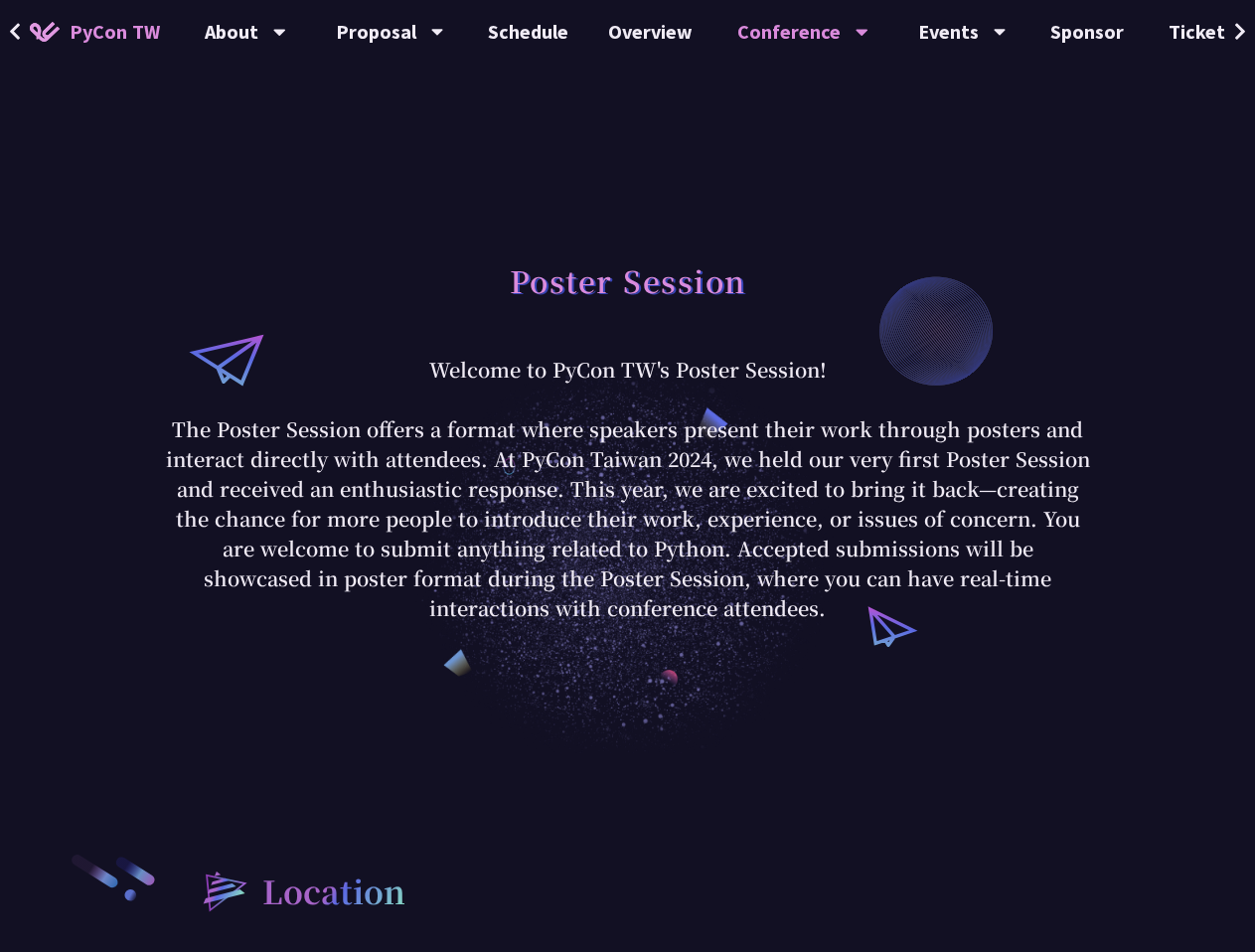 scroll, scrollTop: 0, scrollLeft: 0, axis: both 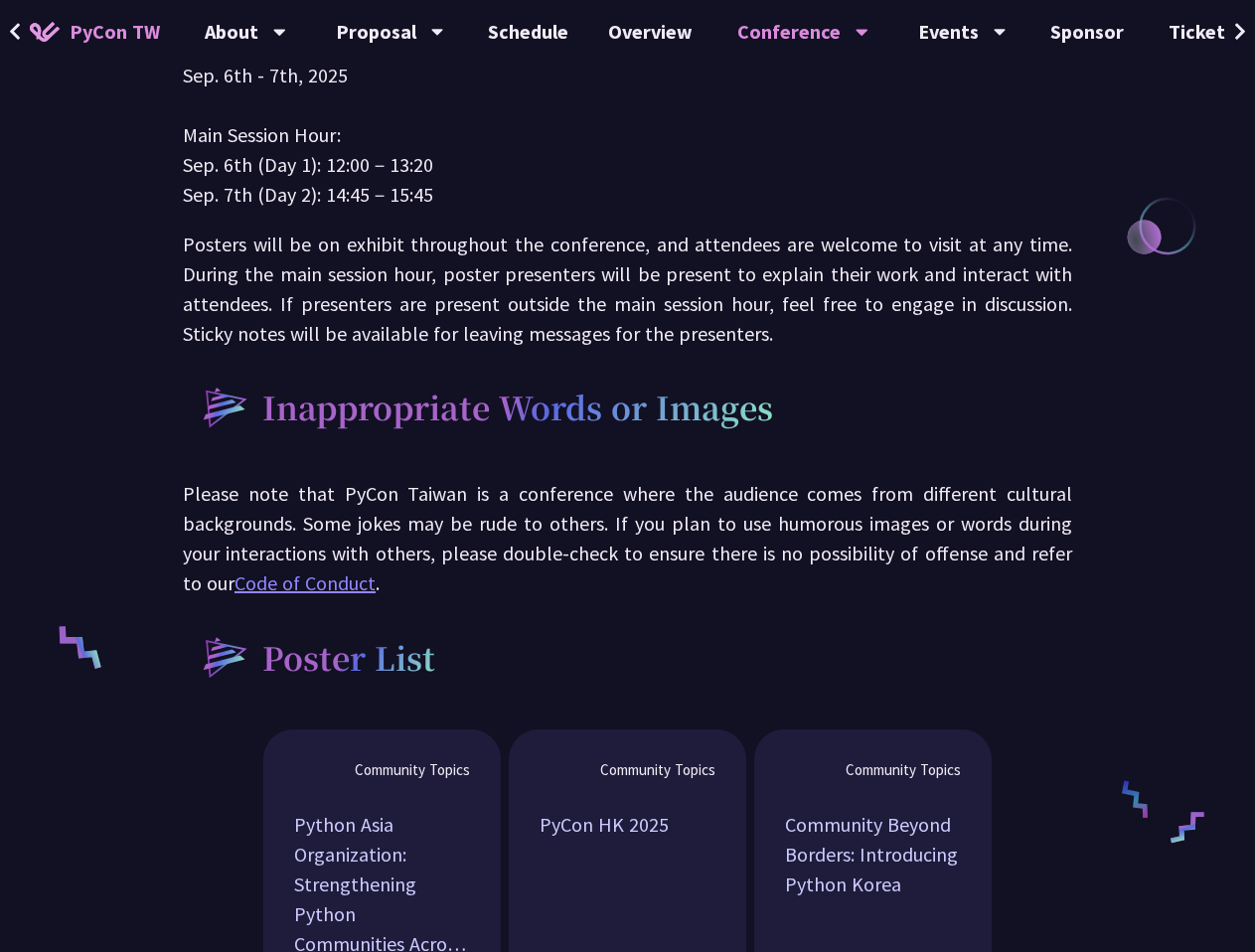 click on "Code of Conduct" at bounding box center (305, 582) 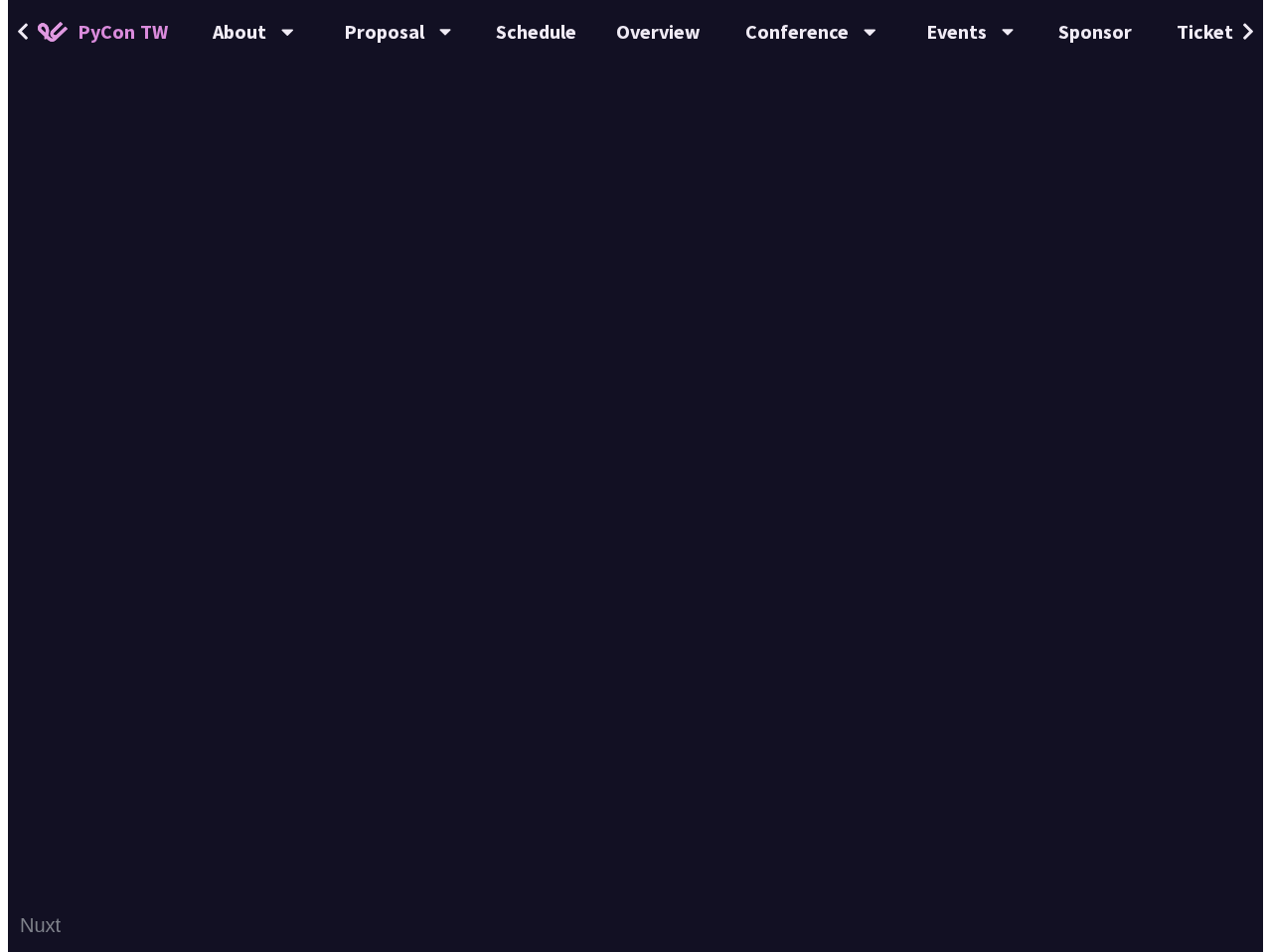 scroll, scrollTop: 0, scrollLeft: 0, axis: both 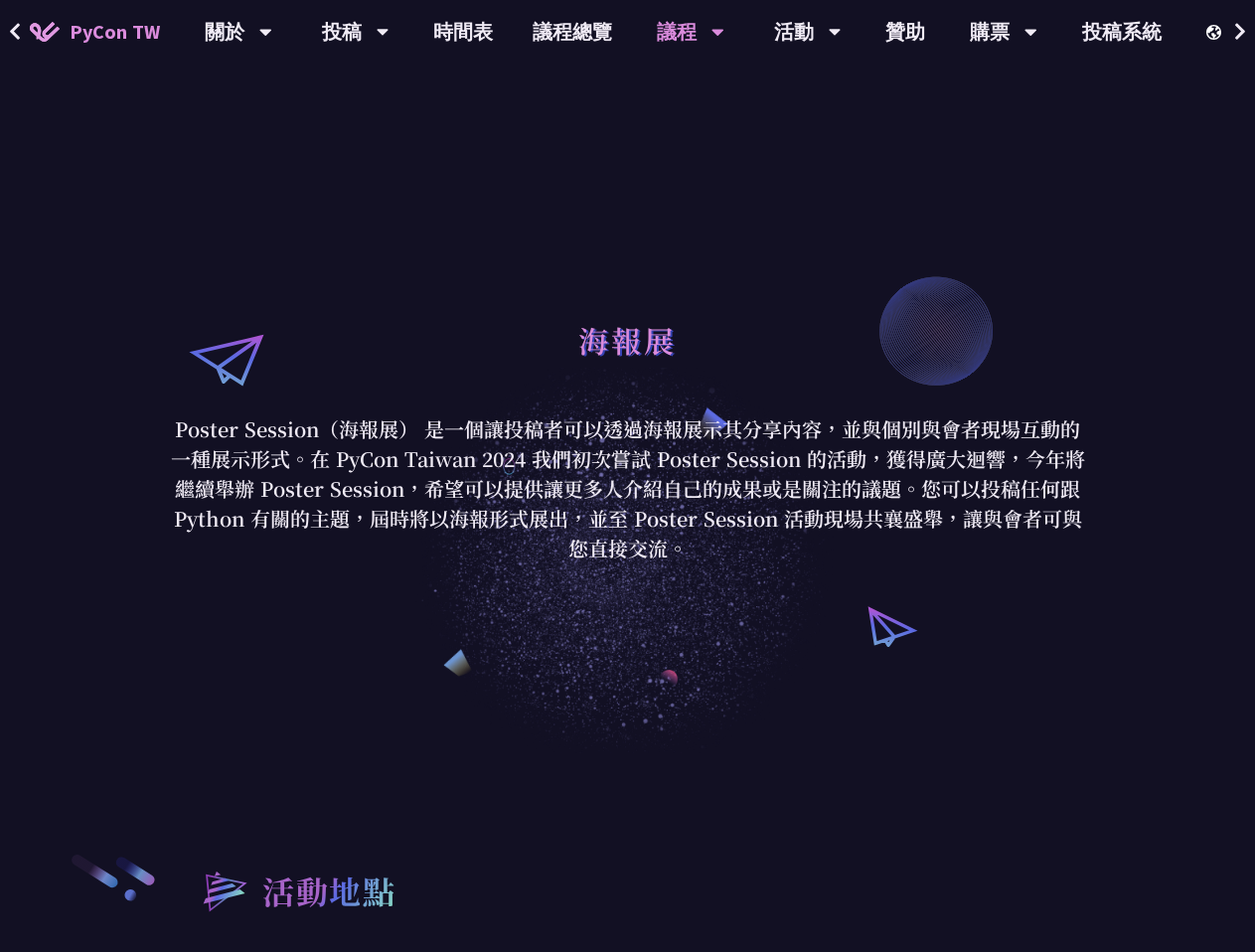 drag, startPoint x: 384, startPoint y: 597, endPoint x: 392, endPoint y: 606, distance: 12.041595 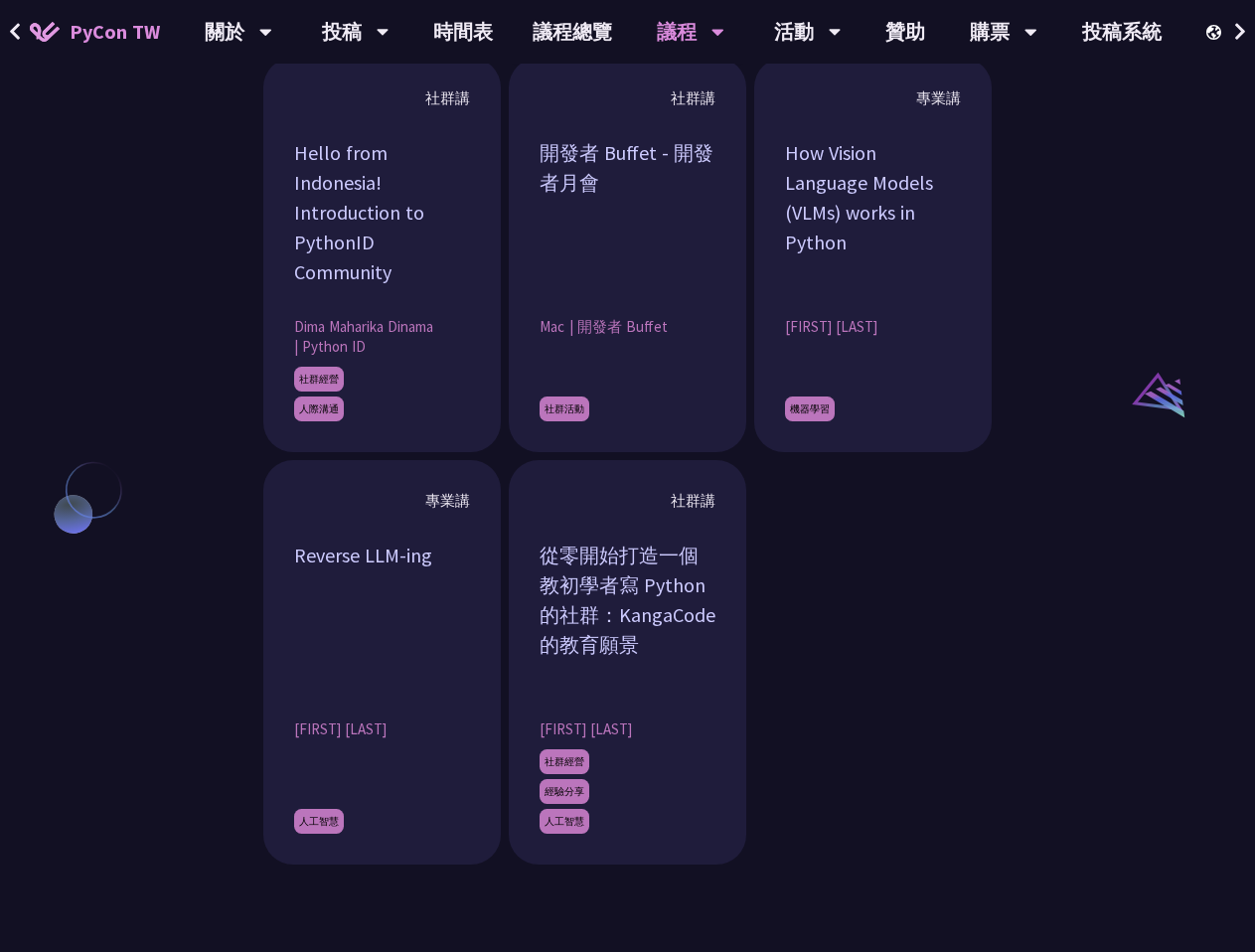 scroll, scrollTop: 2186, scrollLeft: 0, axis: vertical 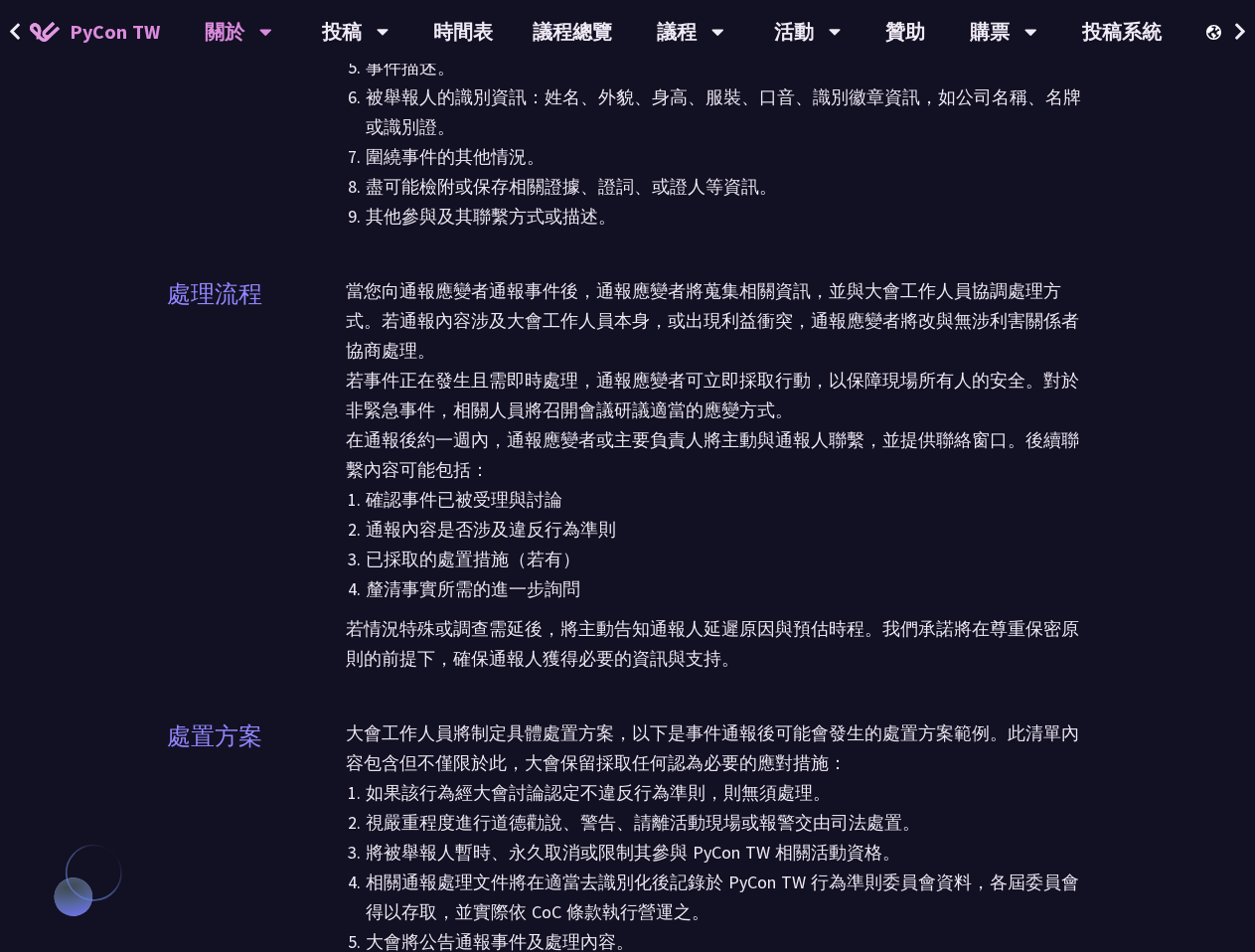 drag, startPoint x: 761, startPoint y: 209, endPoint x: 773, endPoint y: 186, distance: 25.942244 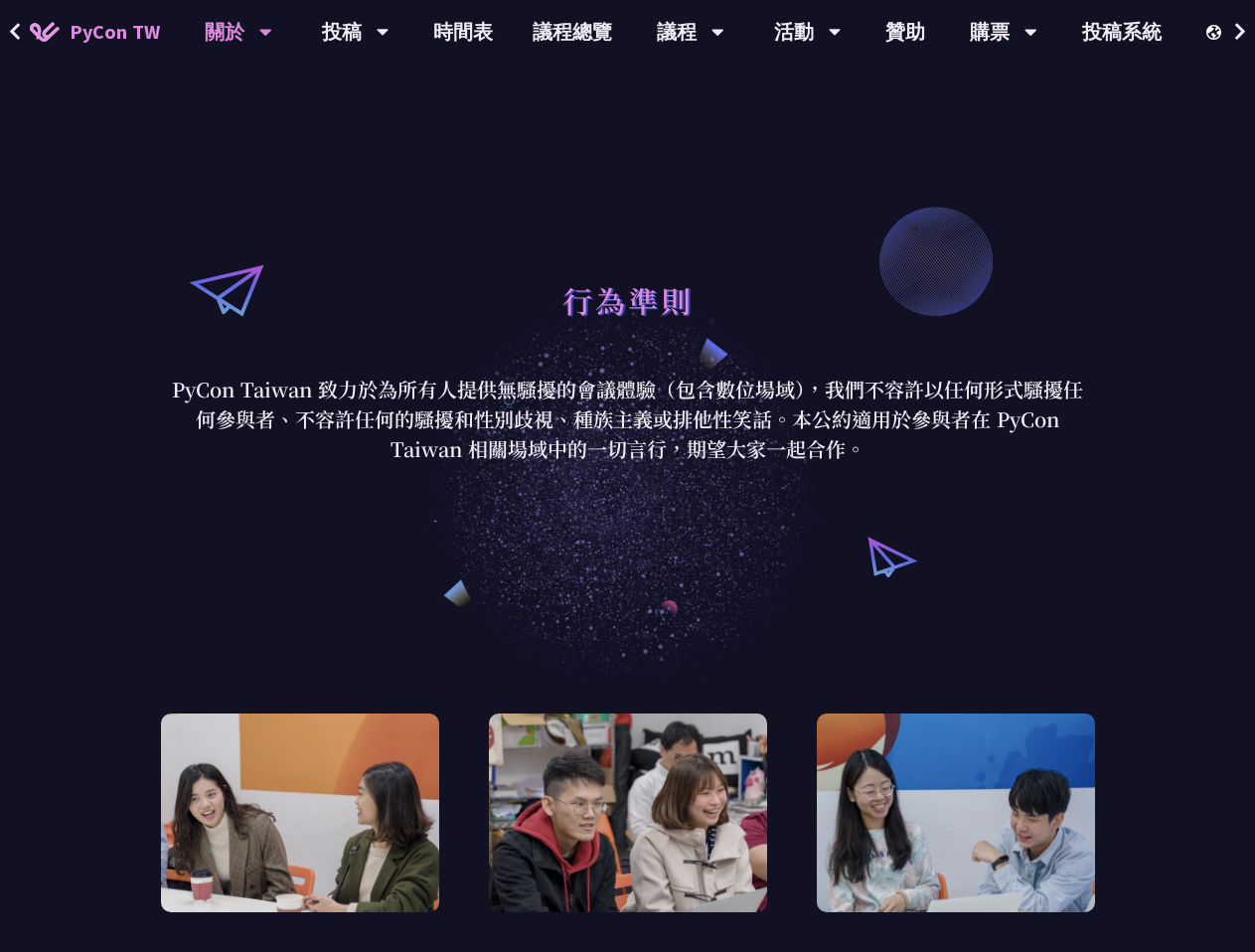 scroll, scrollTop: 0, scrollLeft: 0, axis: both 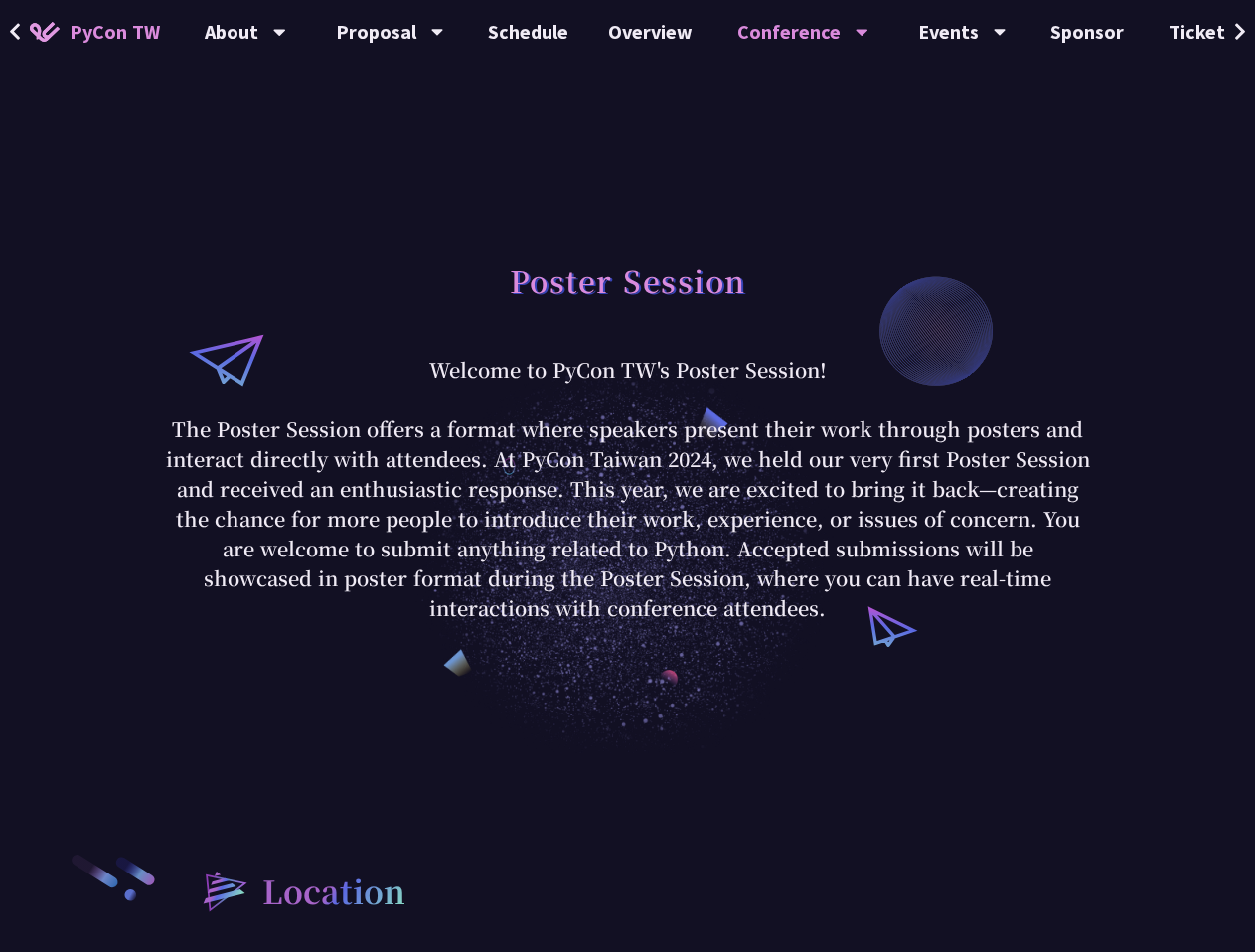 drag, startPoint x: 0, startPoint y: 0, endPoint x: 748, endPoint y: 169, distance: 766.854 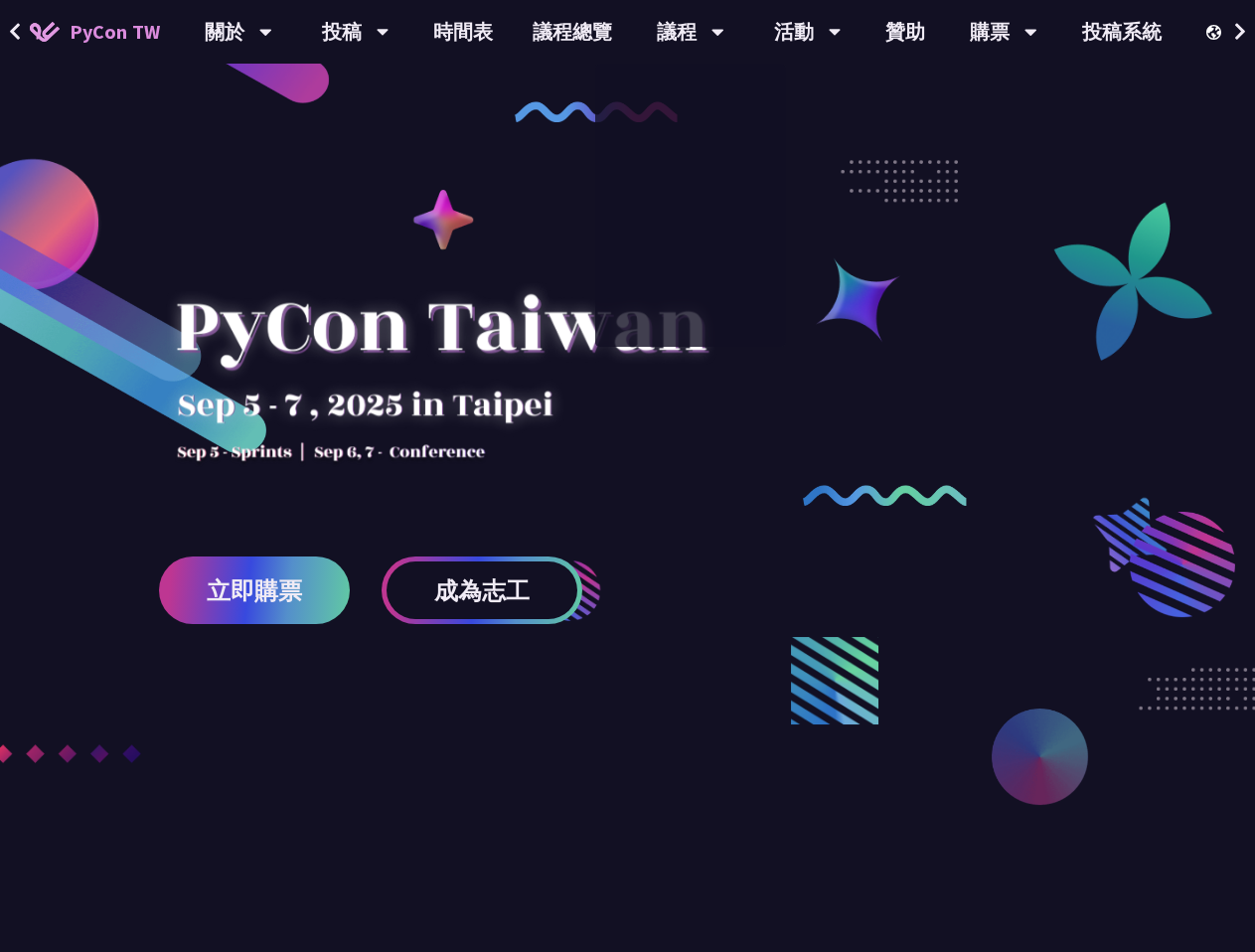 scroll, scrollTop: 0, scrollLeft: 0, axis: both 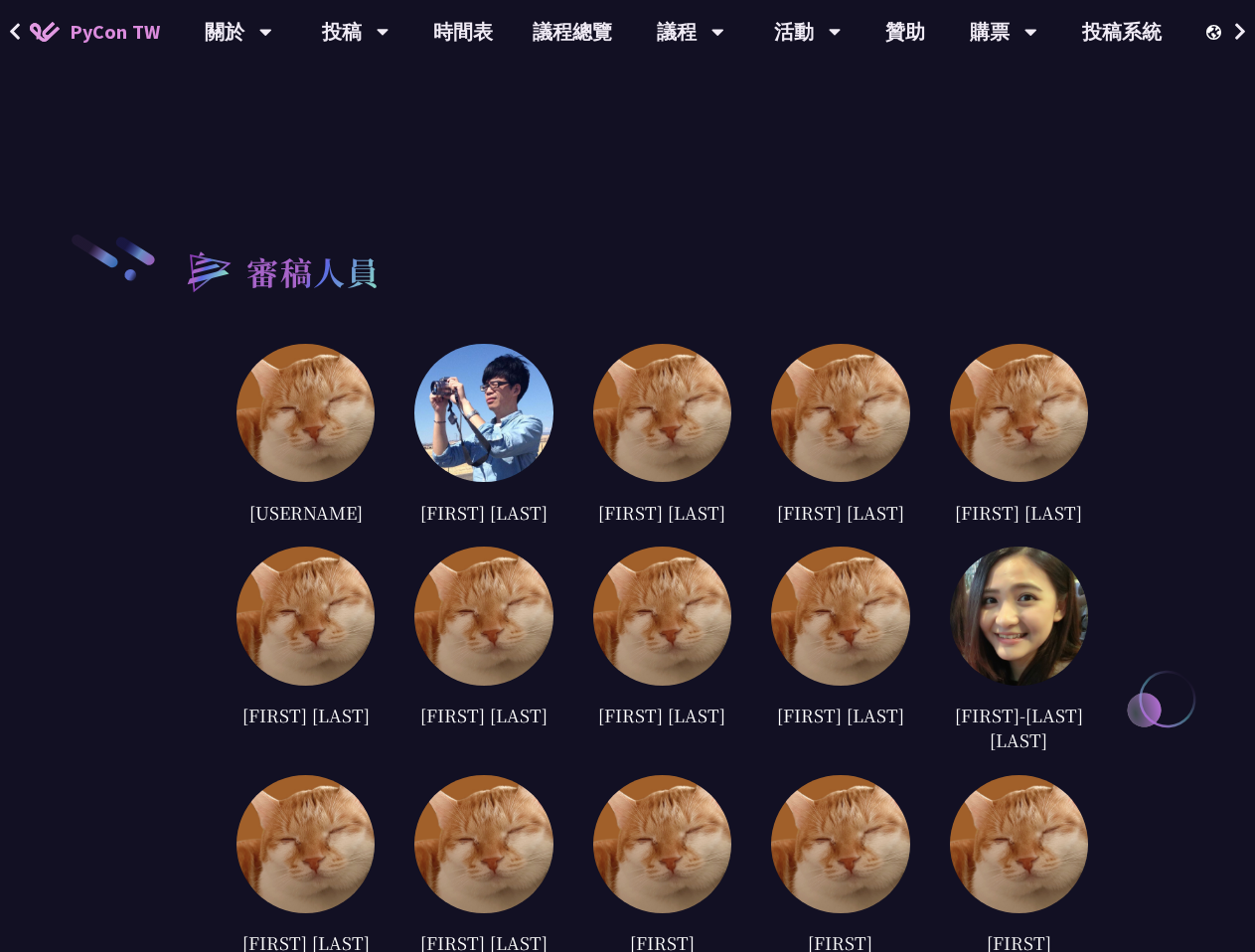 click at bounding box center [305, 412] 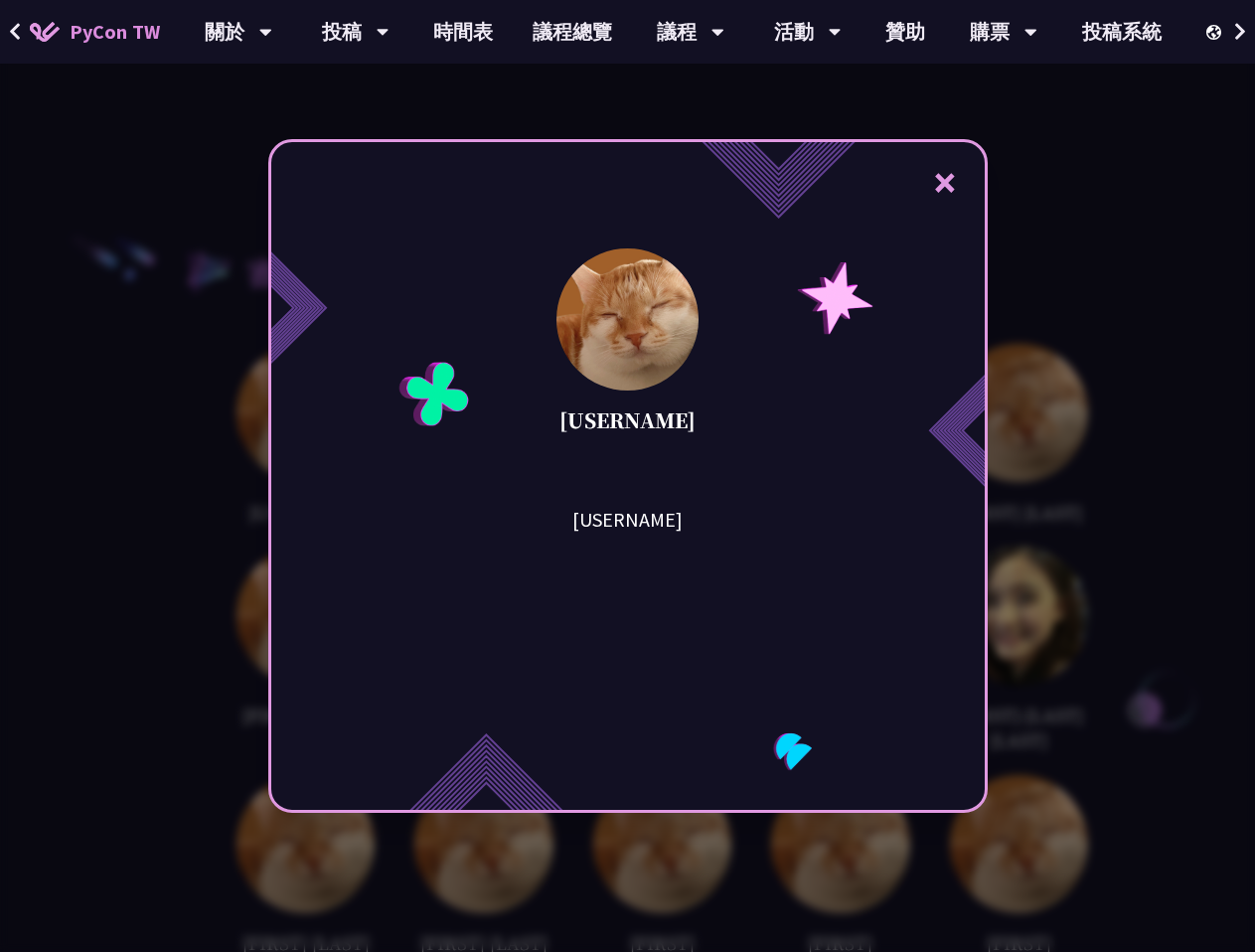 click on "×
c3h3
c3h3" at bounding box center (627, 476) 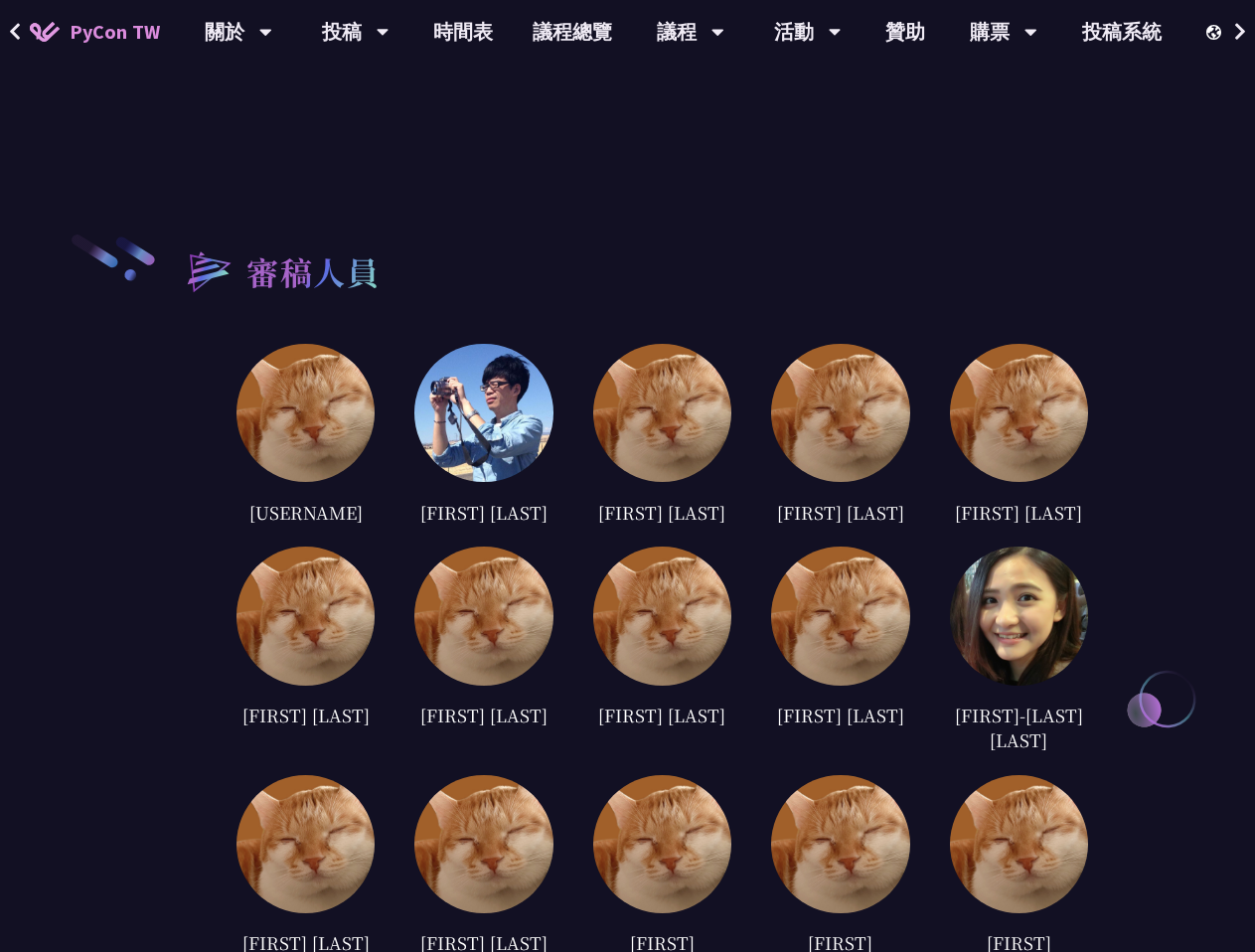 click at bounding box center [305, 412] 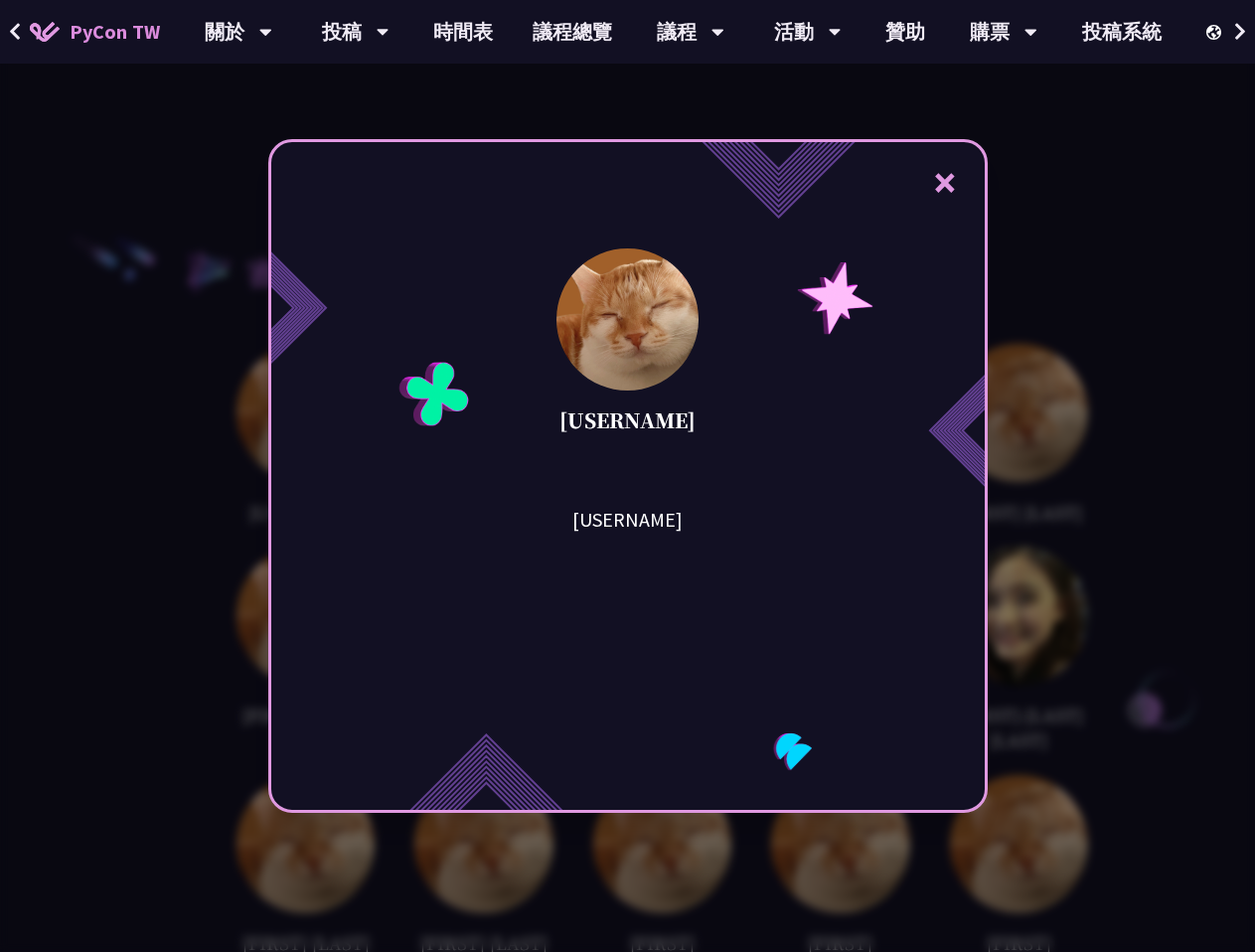 click on "×
c3h3
c3h3" at bounding box center [627, 476] 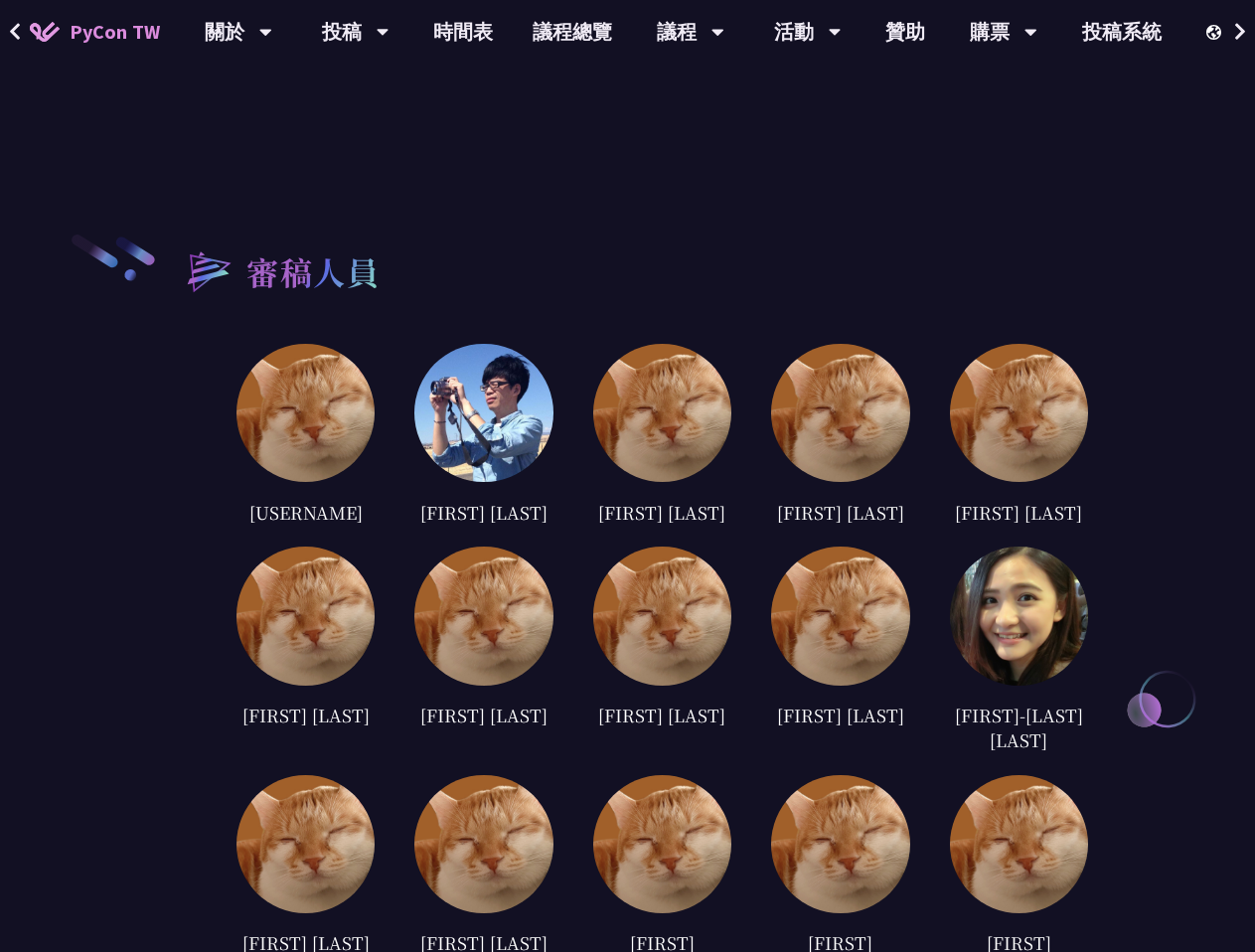 click at bounding box center (483, 412) 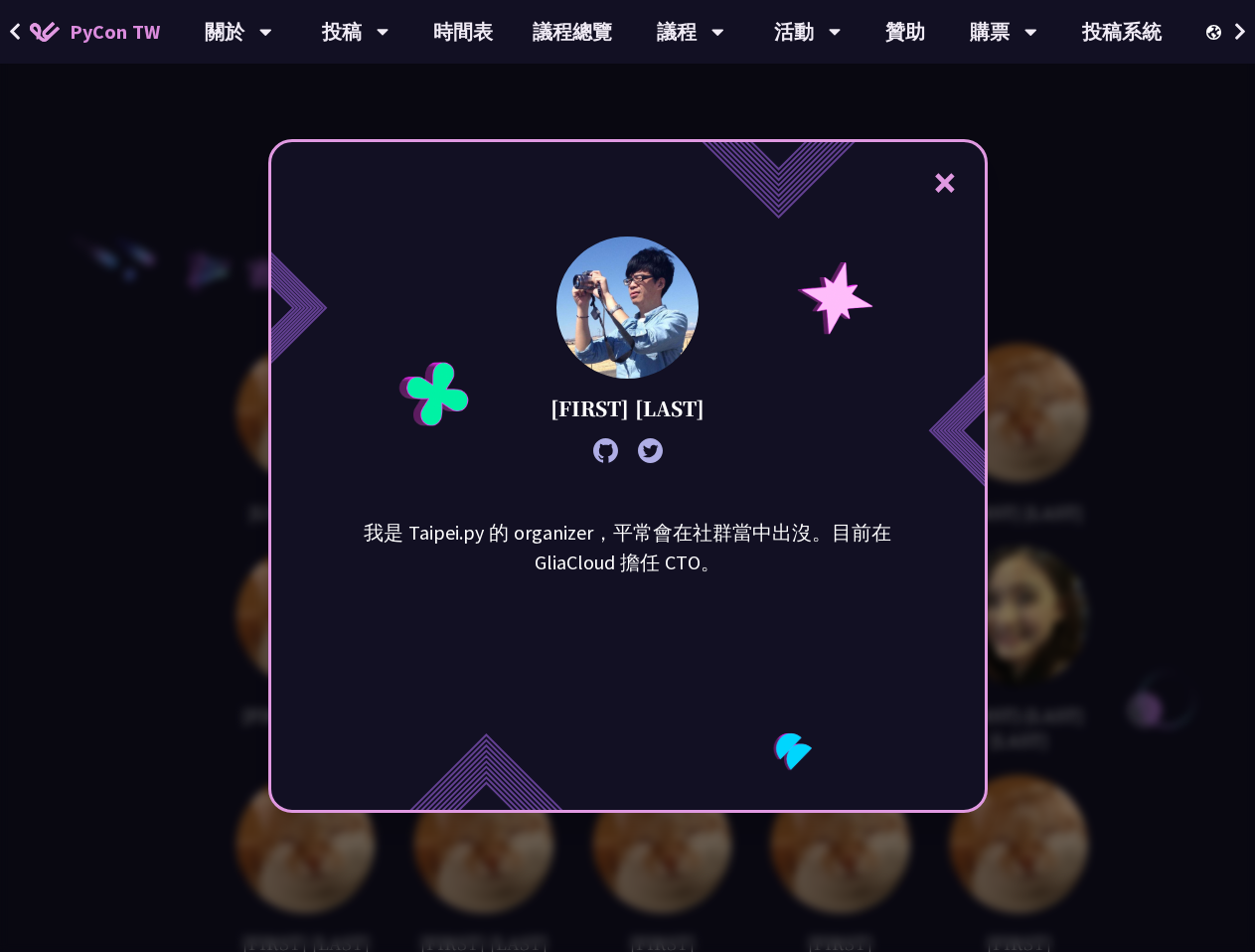click on "×
Andy Dai
我是 Taipei.py 的 organizer，平常會在社群當中出沒。目前在 GliaCloud 擔任 CTO。" at bounding box center (627, 476) 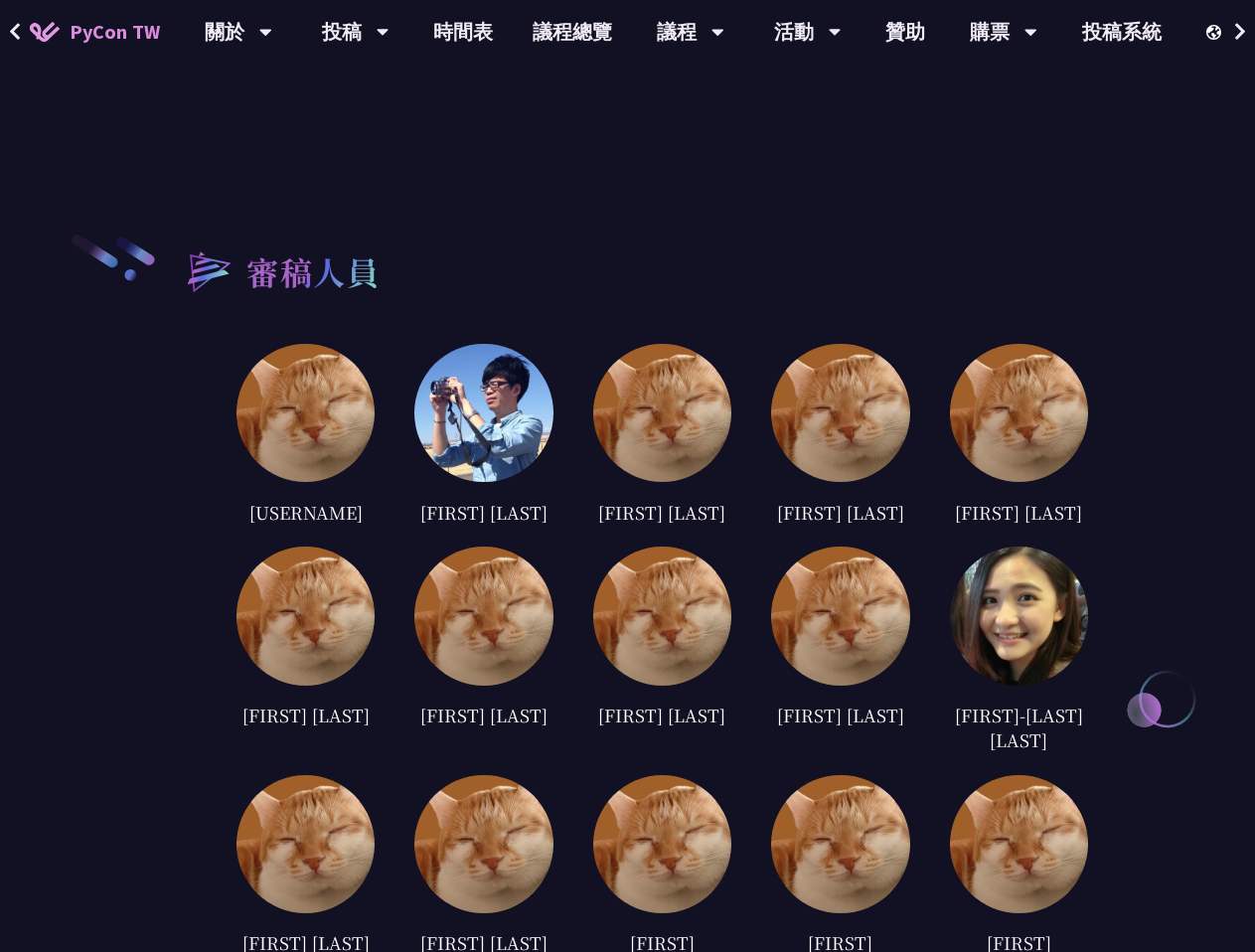 click at bounding box center (662, 615) 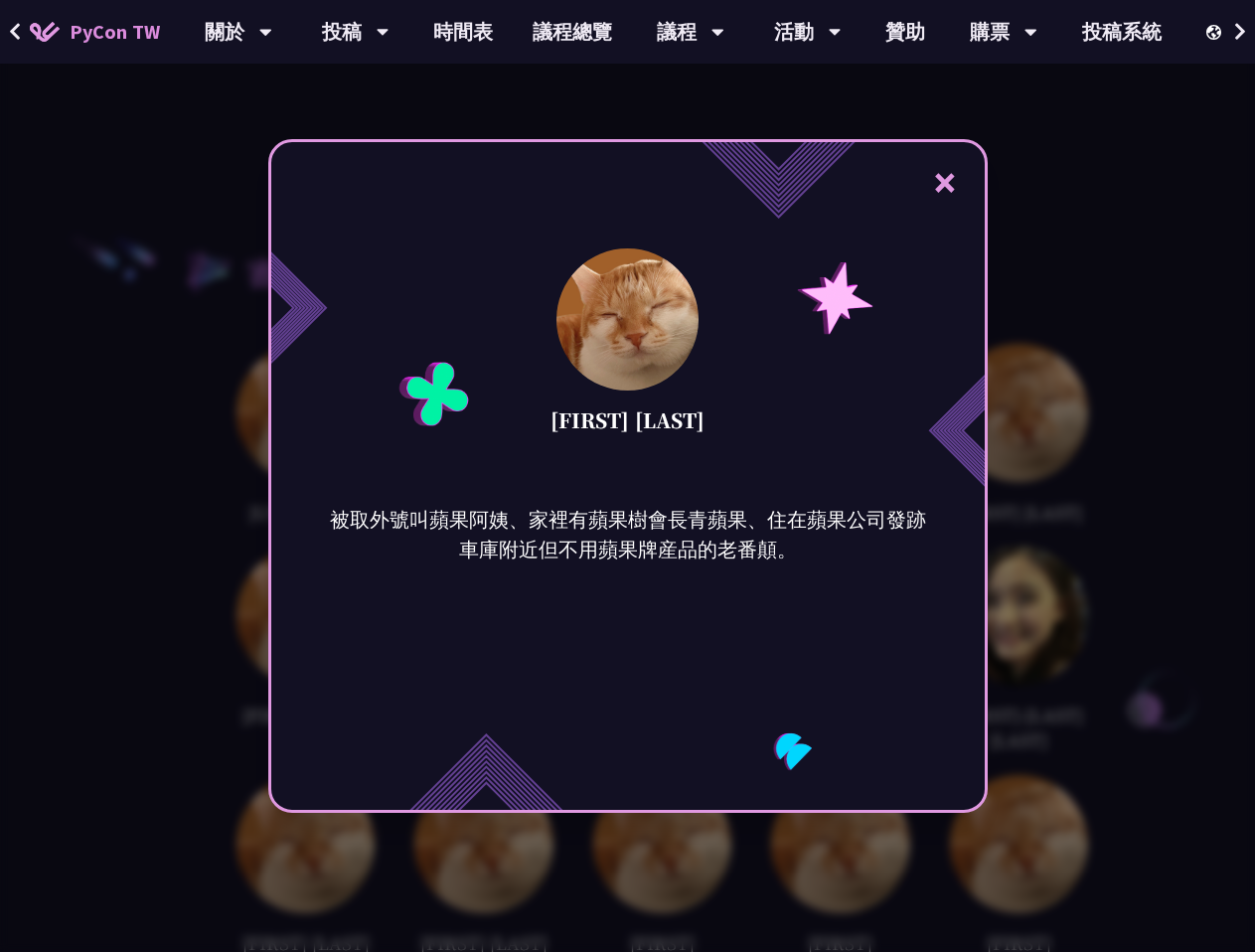 click on "×
葉平
被取外號叫蘋果阿姨、家裡有蘋果樹會長青蘋果、住在蘋果公司發跡車庫附近但不用蘋果牌産品的老番顛。" at bounding box center [627, 476] 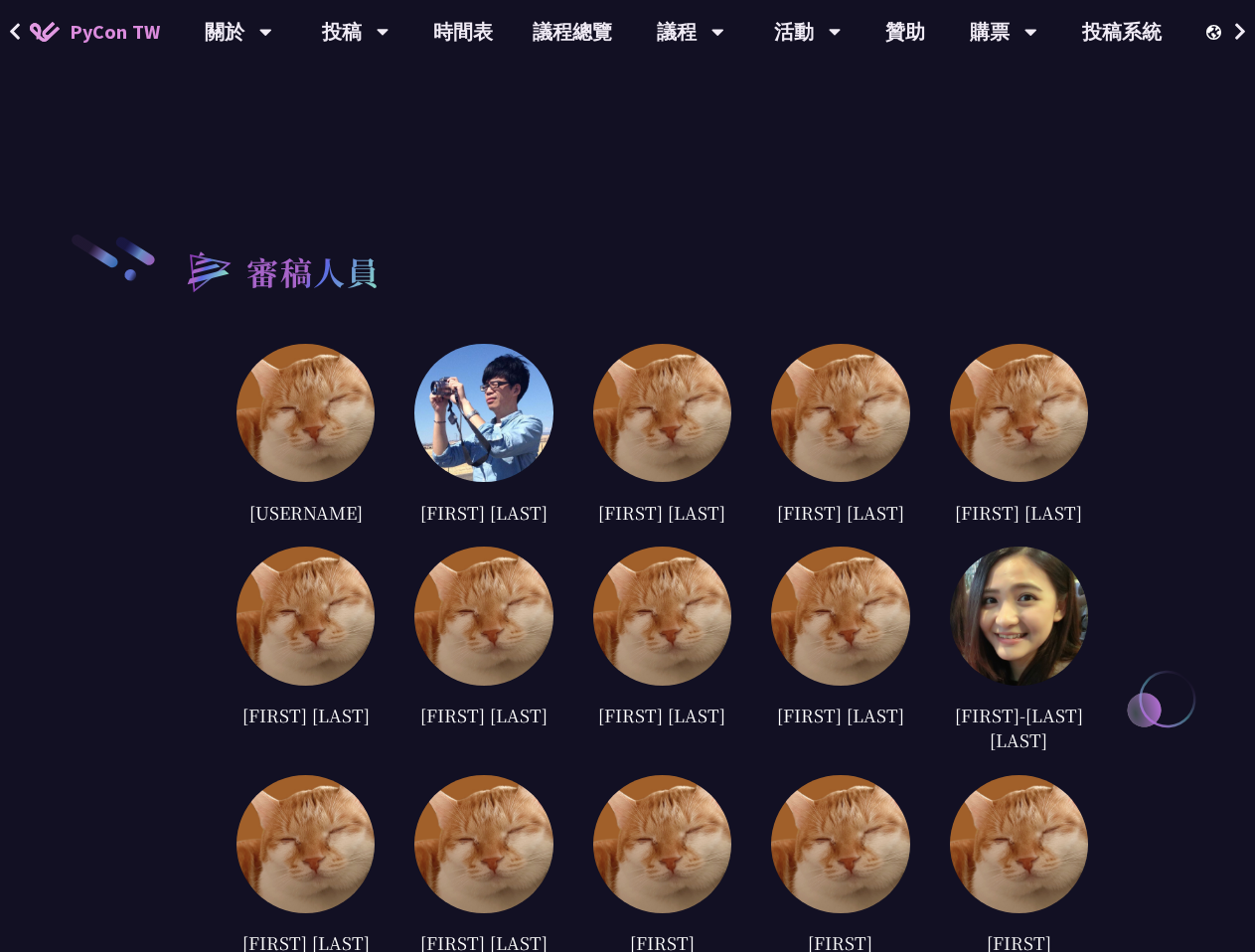 click at bounding box center [1019, 615] 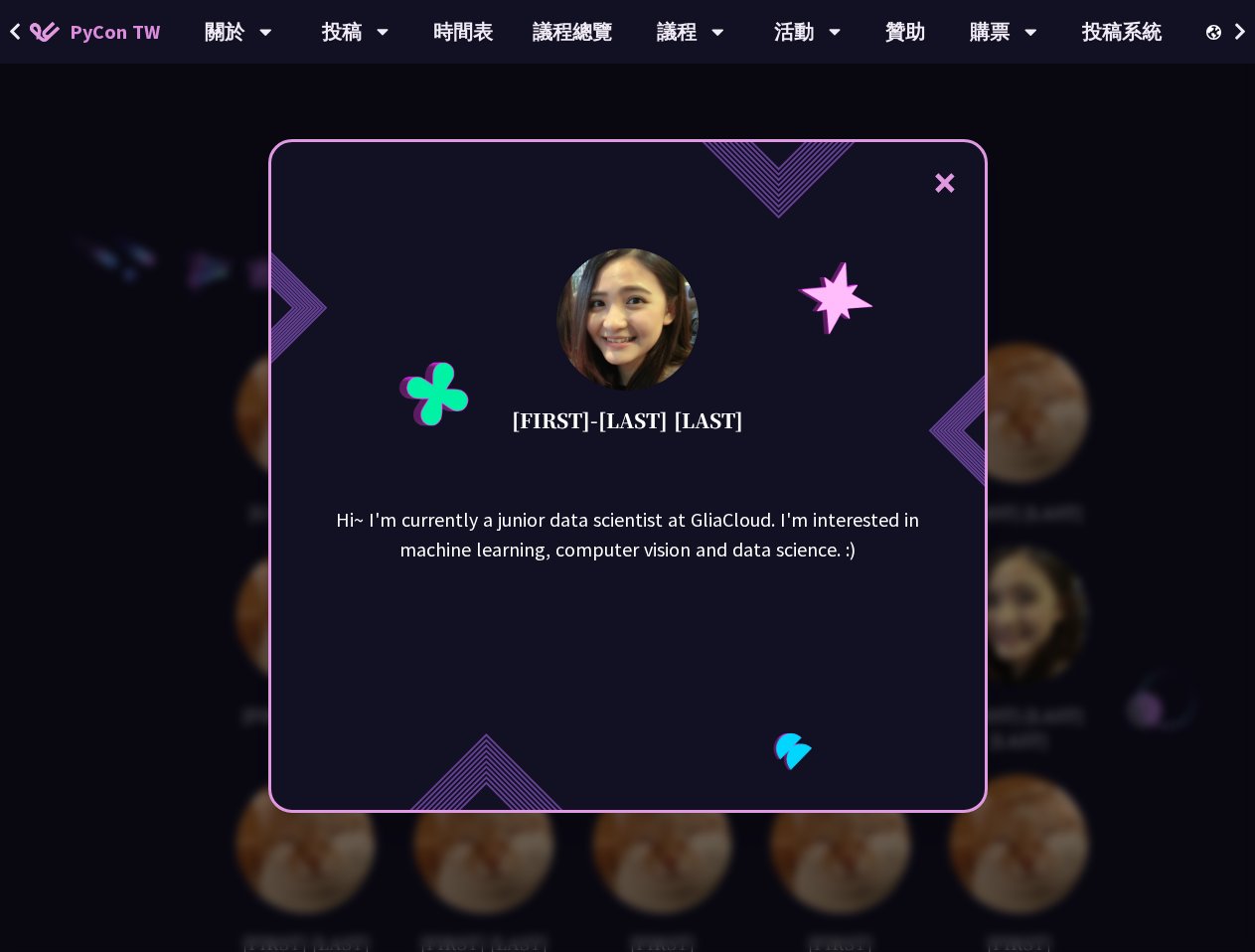 click on "×
Lai Ying-An
Hi~ I'm currently a junior data scientist at GliaCloud. I'm interested in machine learning, computer vision and data science. :)" at bounding box center (627, 476) 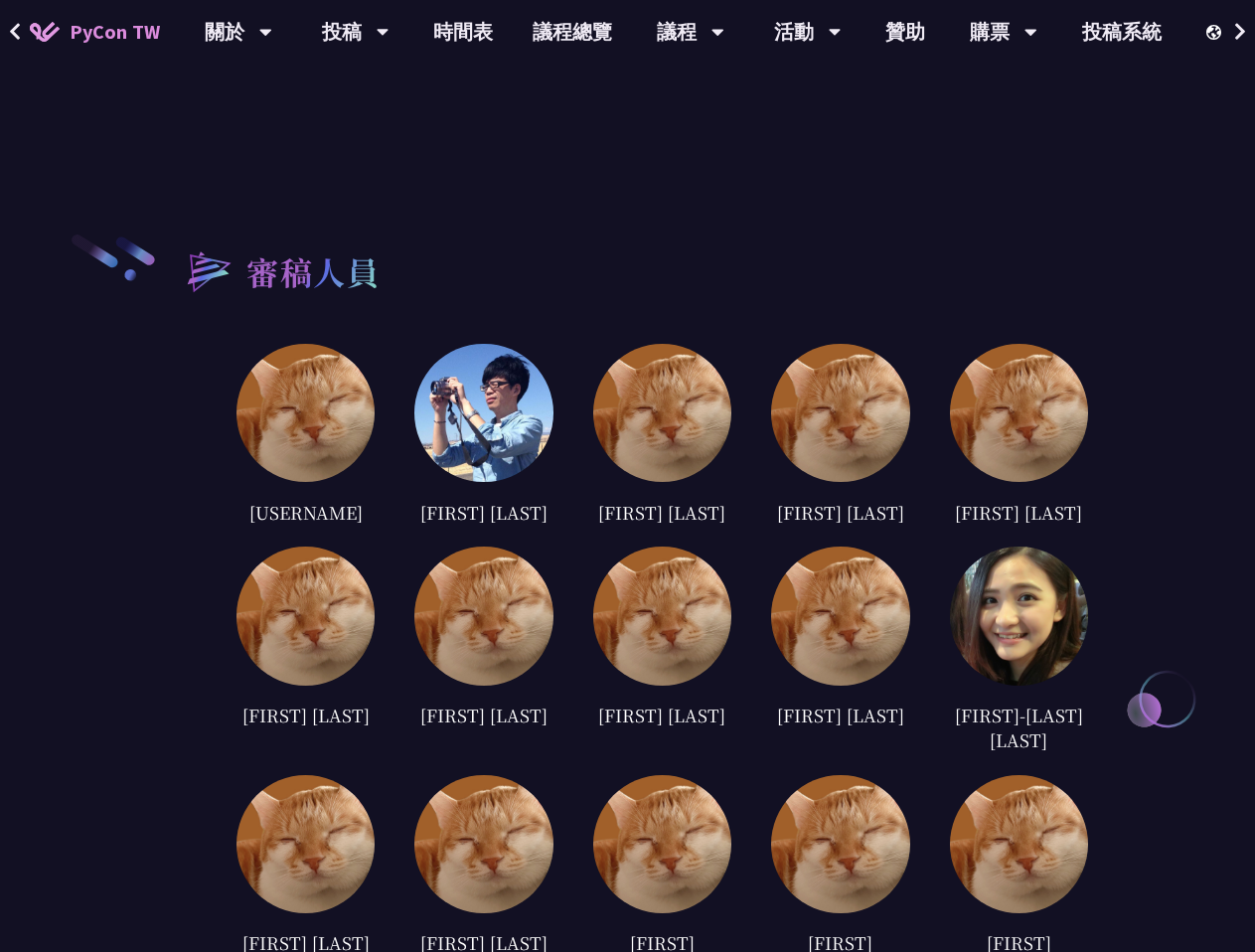 click at bounding box center [840, 615] 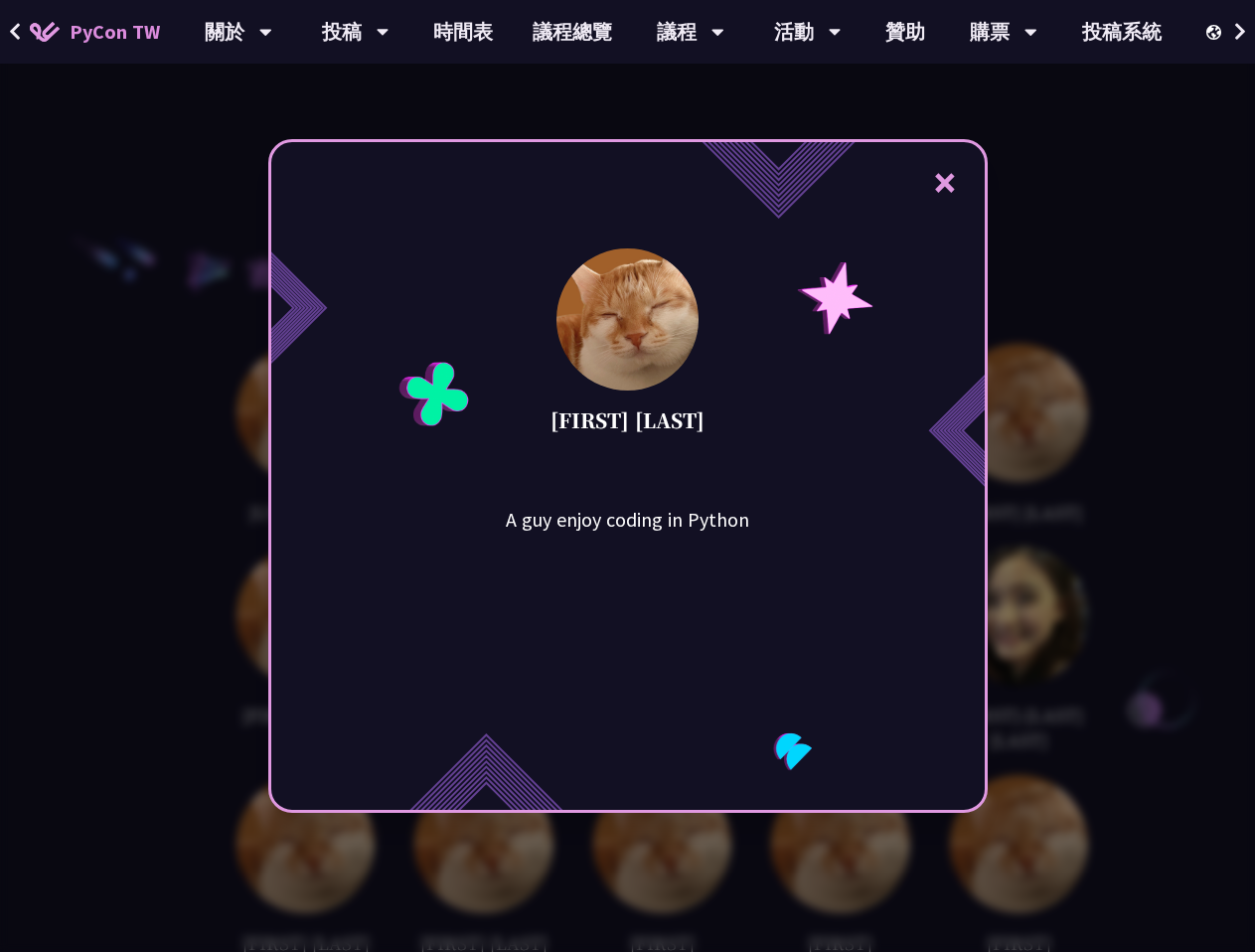 click on "×
Jim Yeh
A guy enjoy coding in Python" at bounding box center (628, 476) 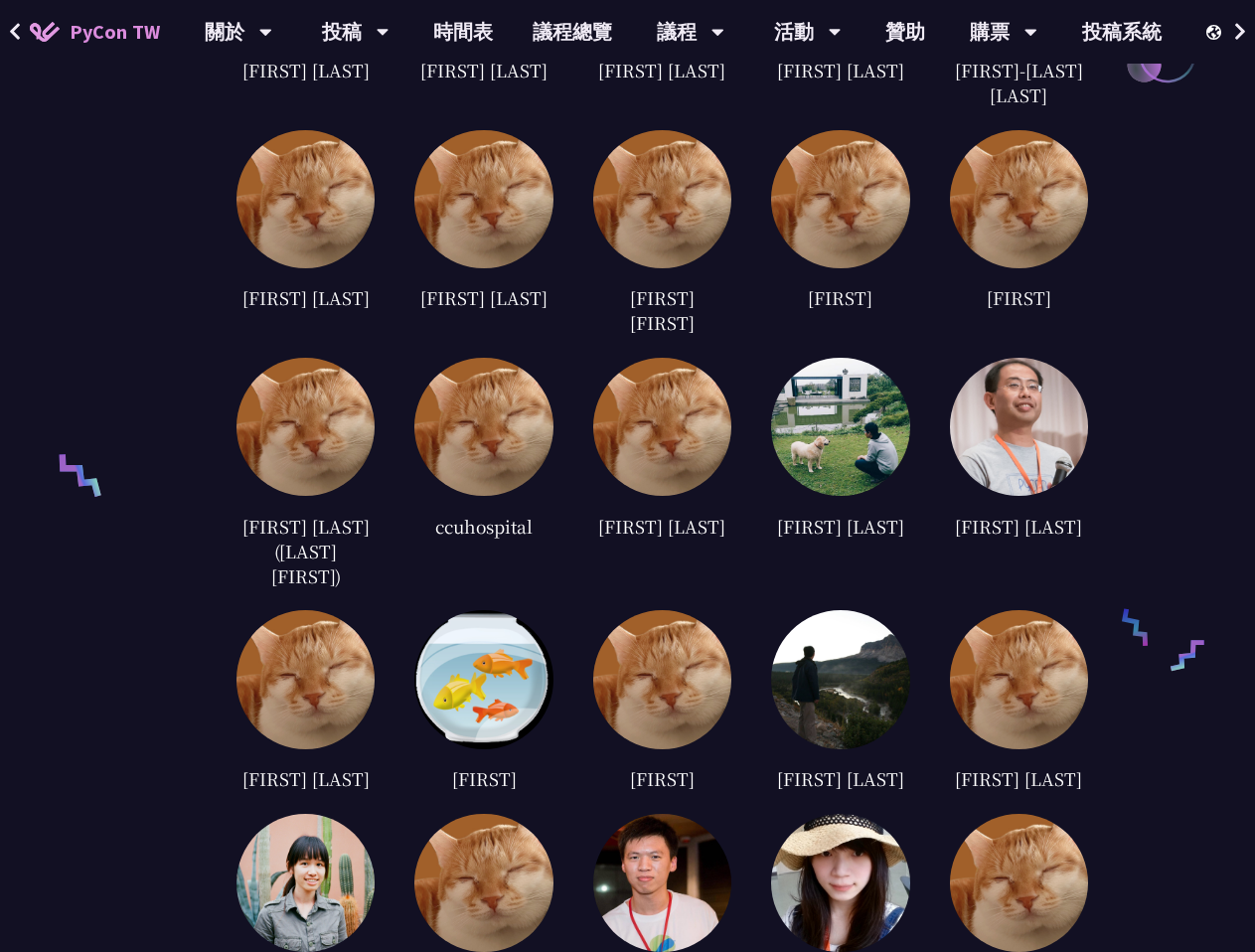 scroll, scrollTop: 3180, scrollLeft: 0, axis: vertical 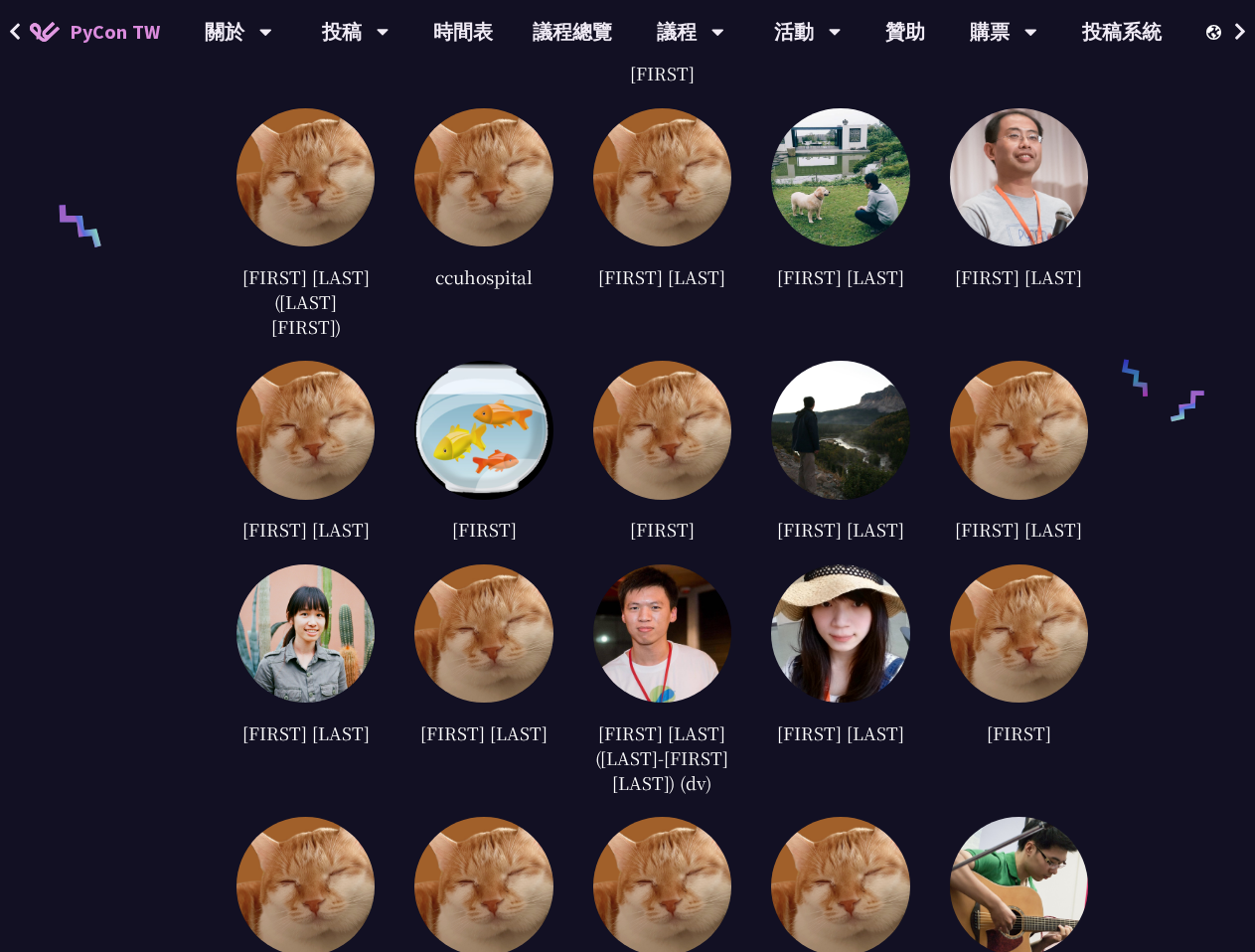 click at bounding box center (483, 633) 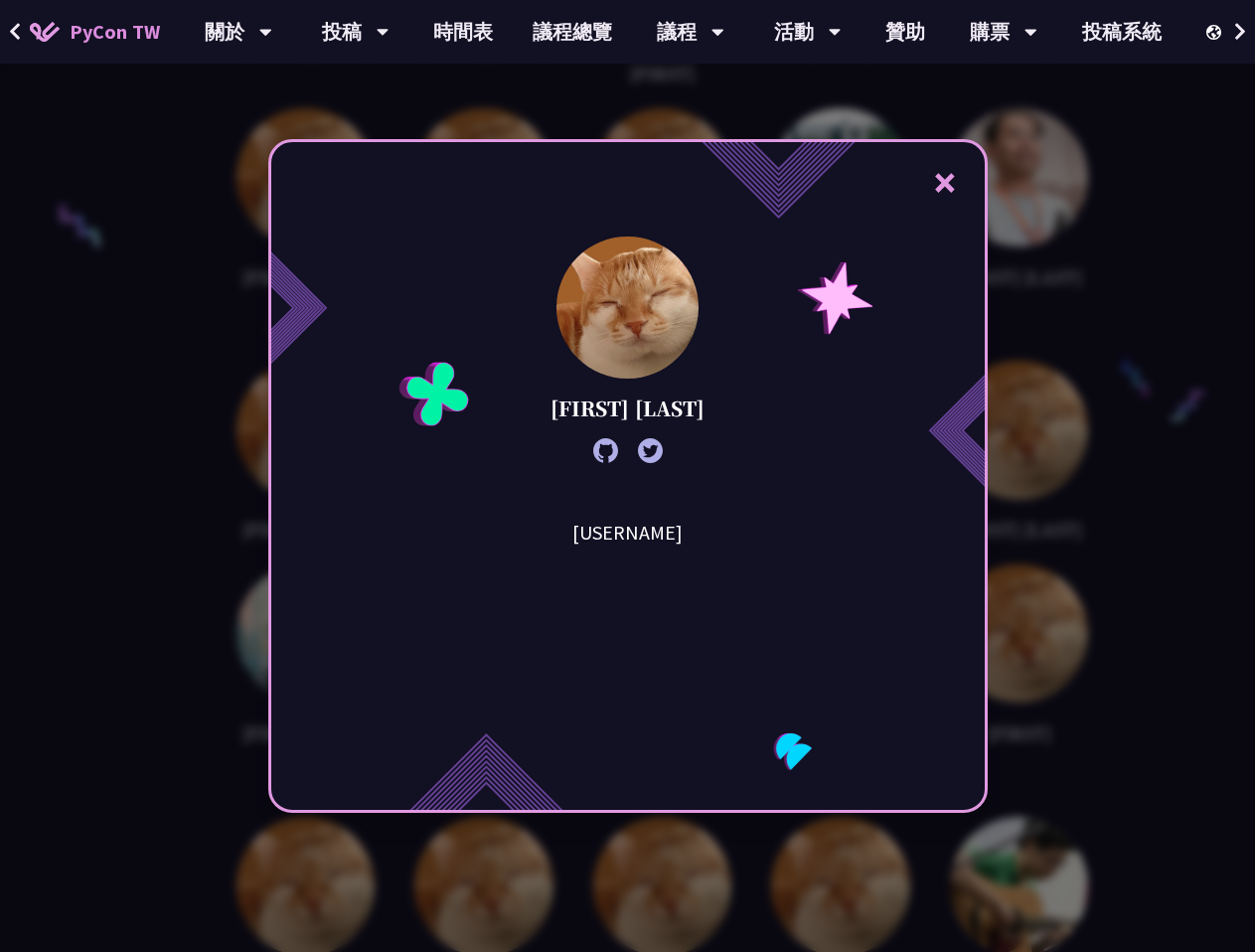 drag, startPoint x: 218, startPoint y: 592, endPoint x: 233, endPoint y: 578, distance: 20.518285 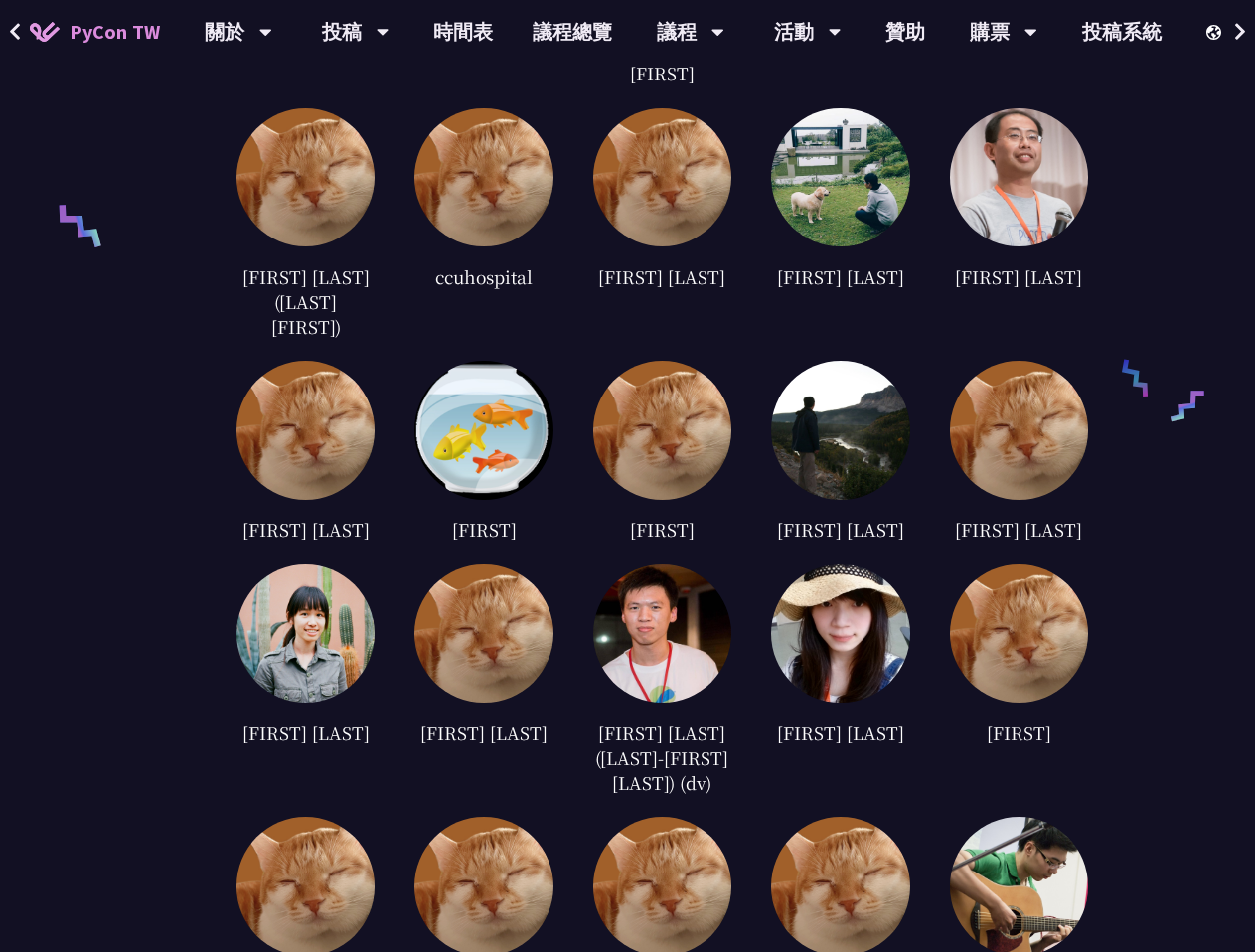click at bounding box center (305, 633) 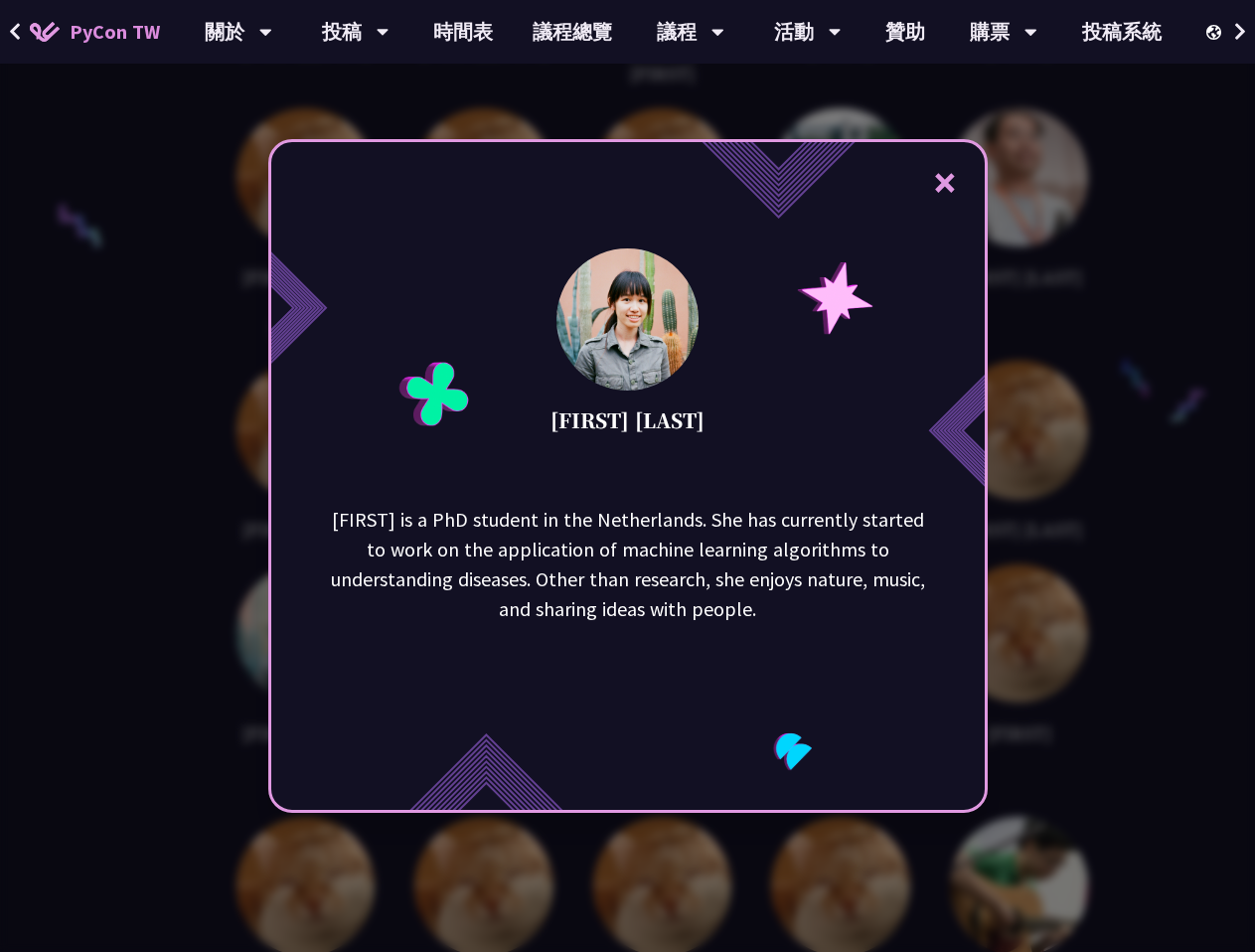 drag, startPoint x: 1238, startPoint y: 513, endPoint x: 935, endPoint y: 524, distance: 303.1996 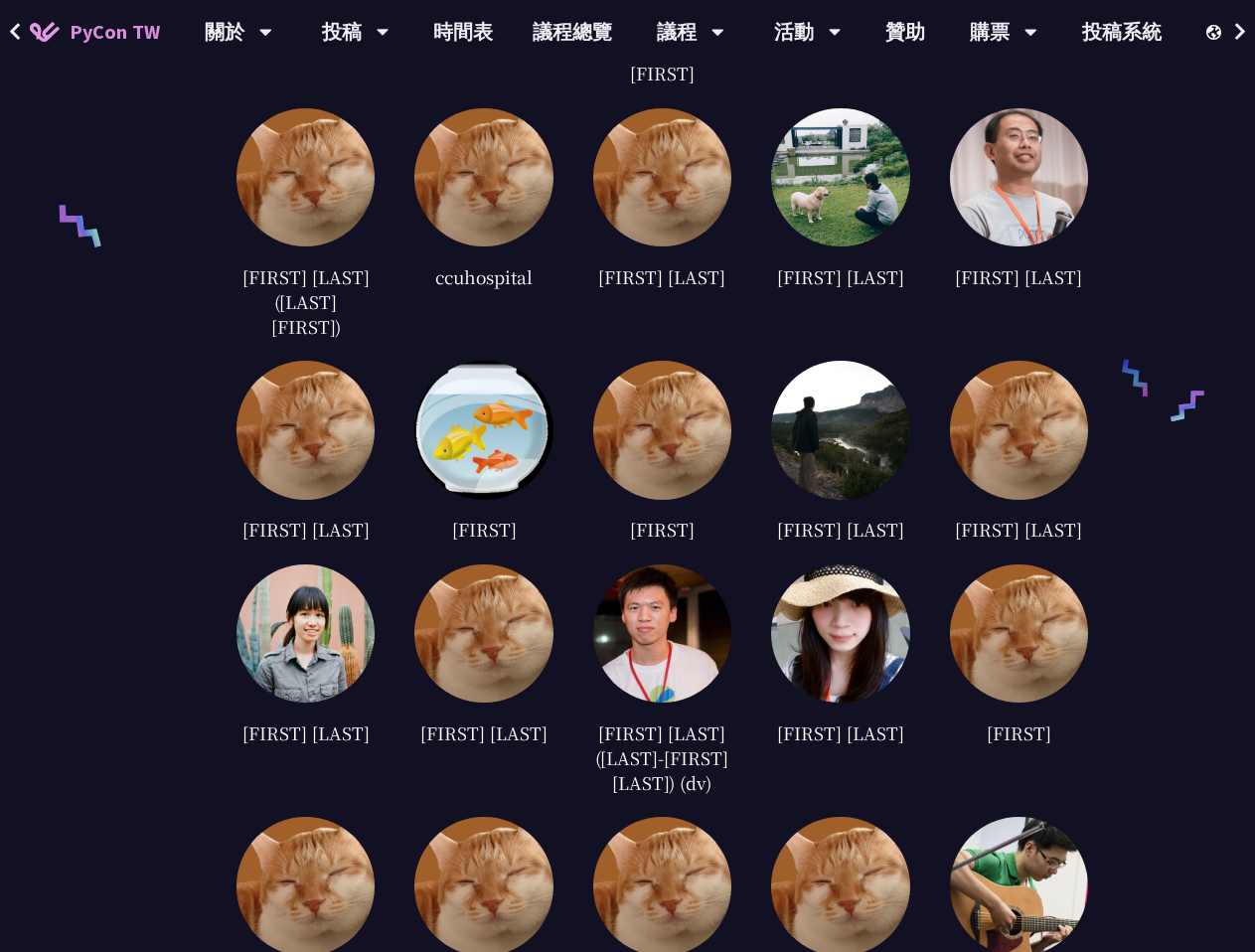 click at bounding box center [483, 633] 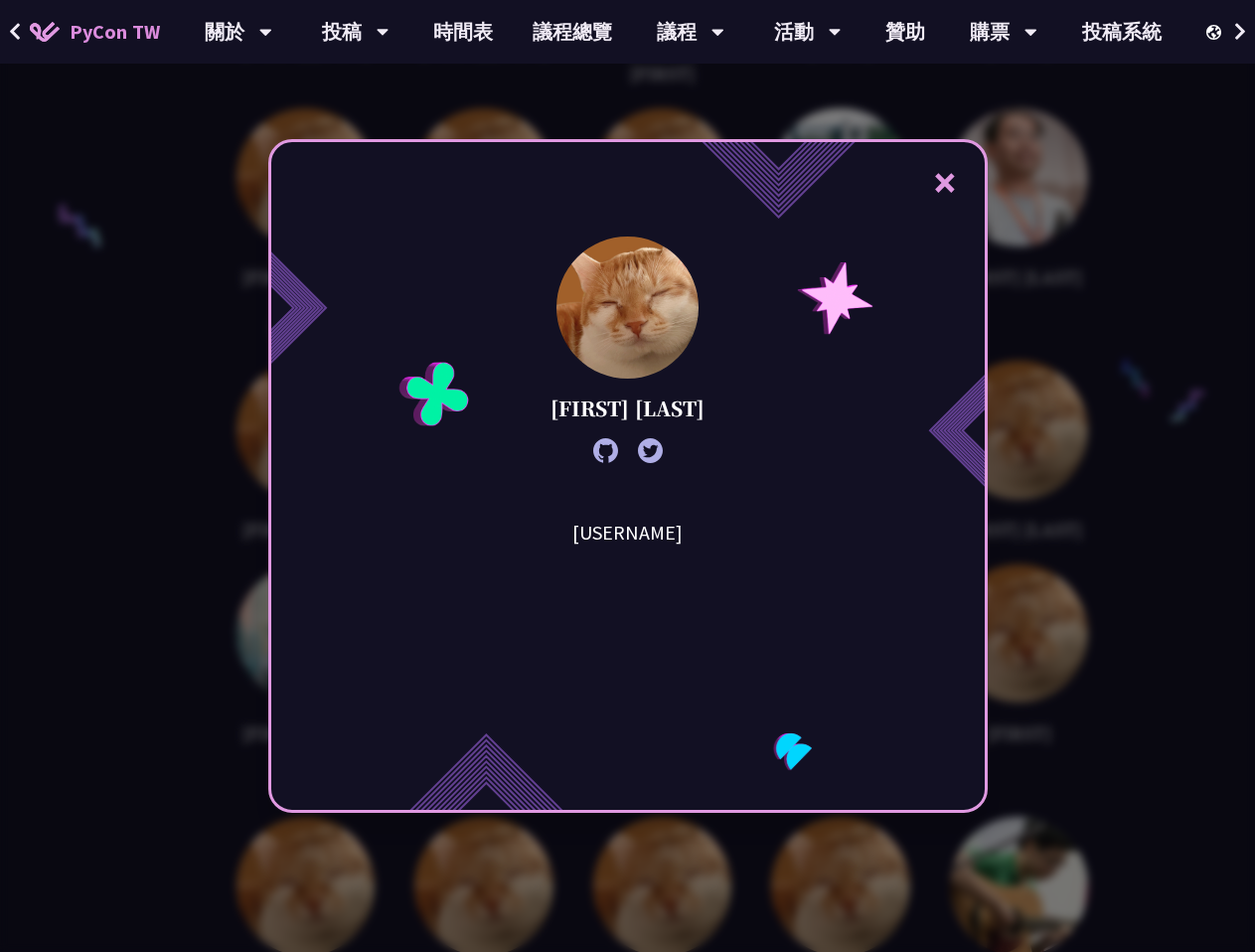 click 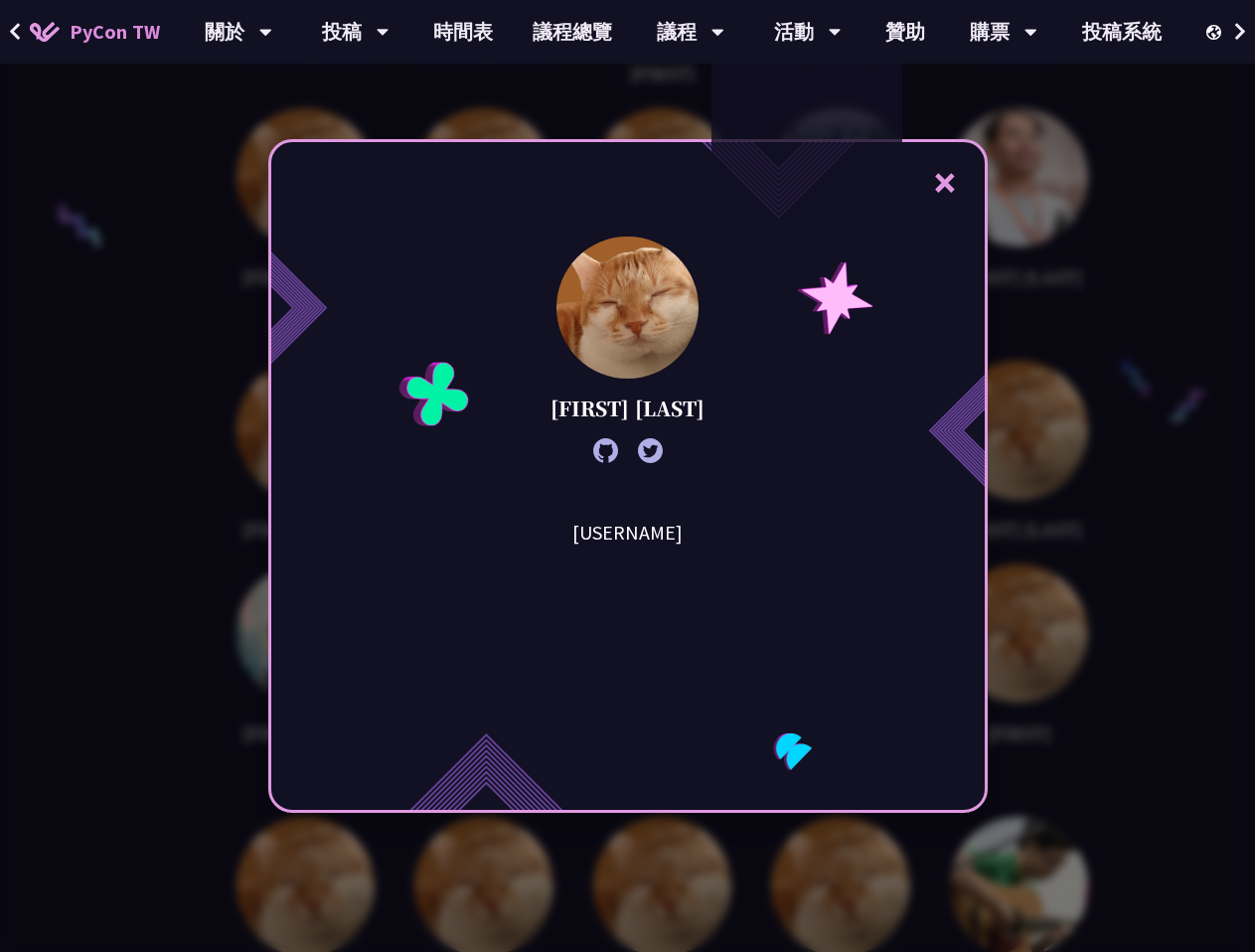 click 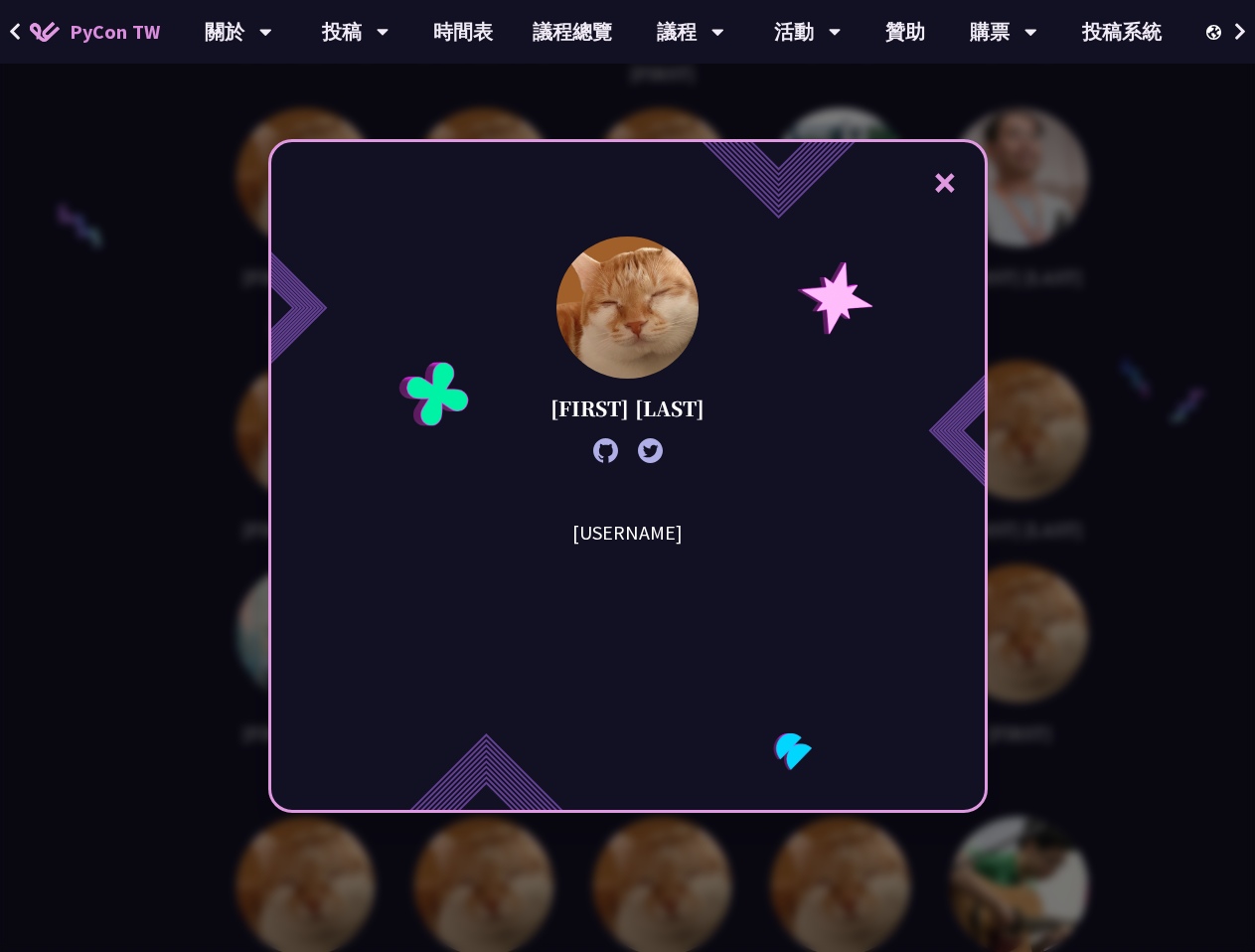 click on "×
Rizky Ariestiyansyah
Researcher" at bounding box center [627, 476] 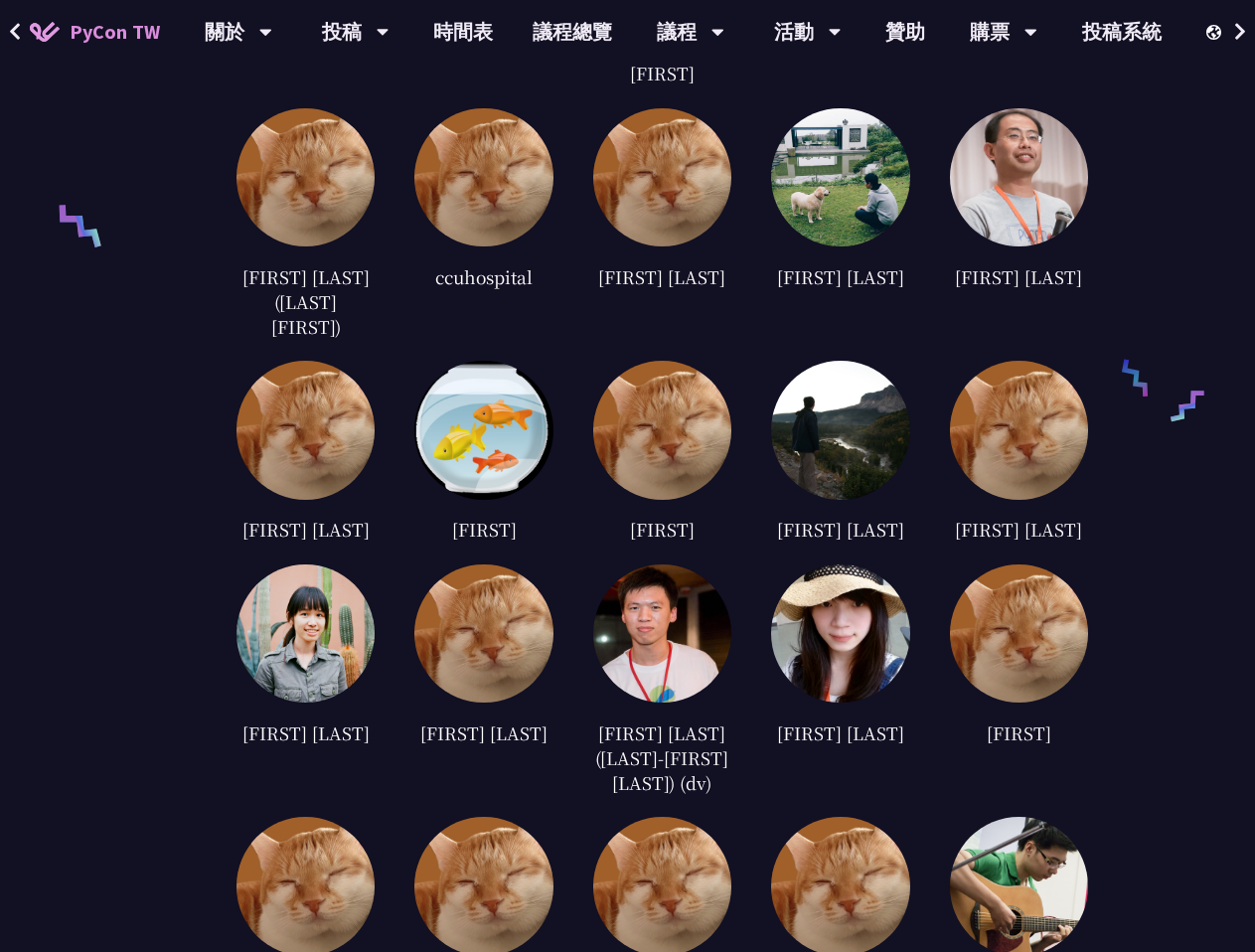 click at bounding box center (840, 633) 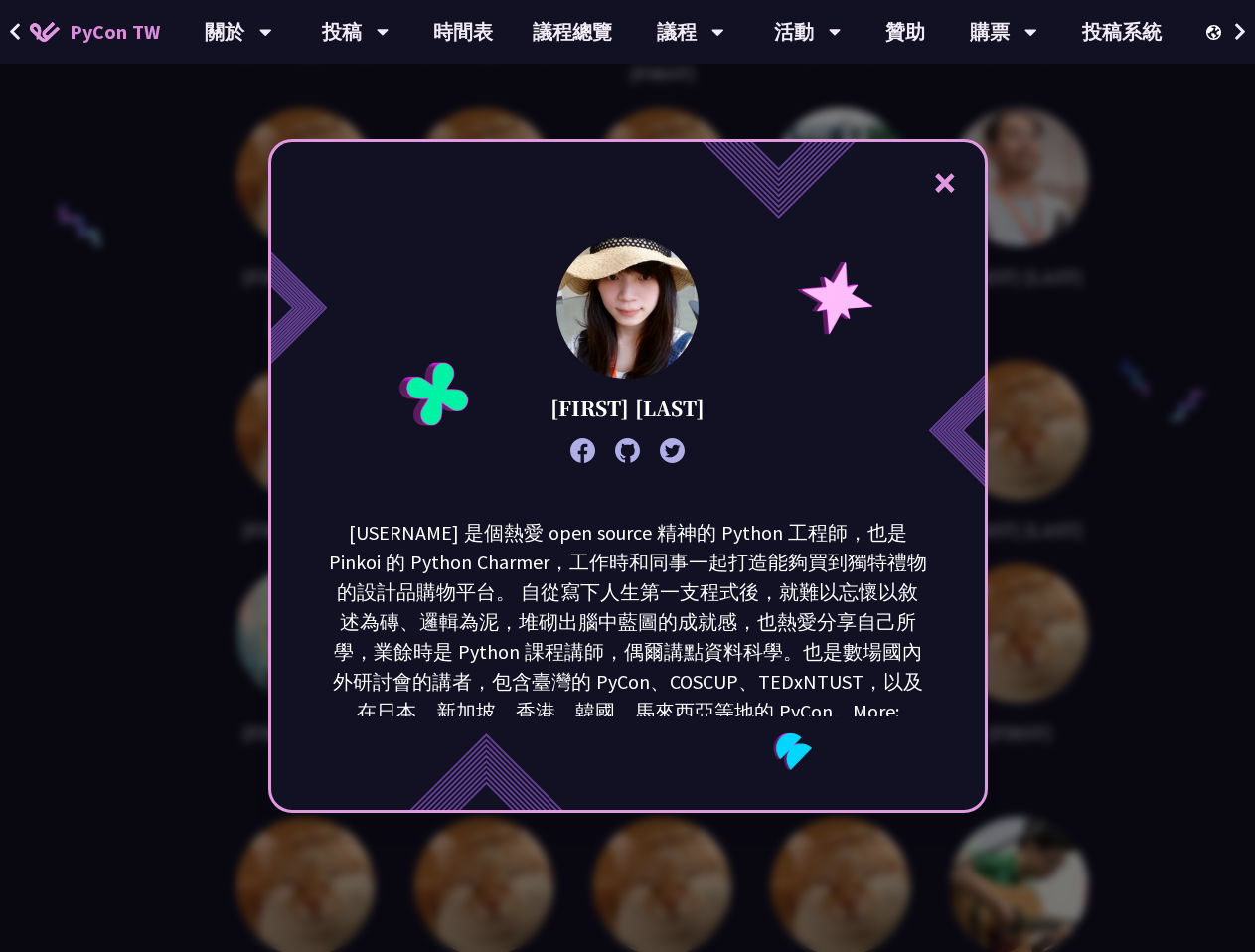 click 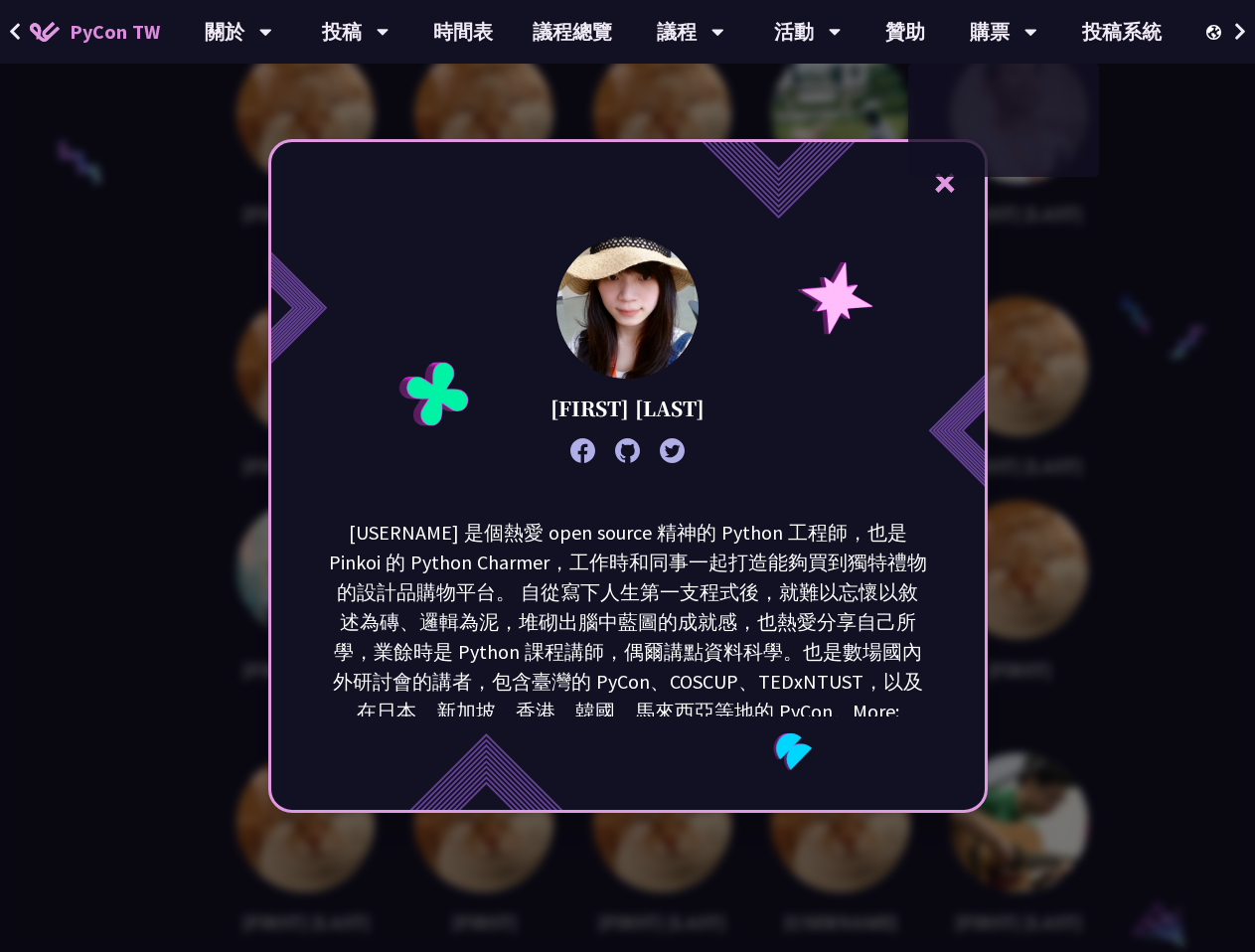 scroll, scrollTop: 3279, scrollLeft: 0, axis: vertical 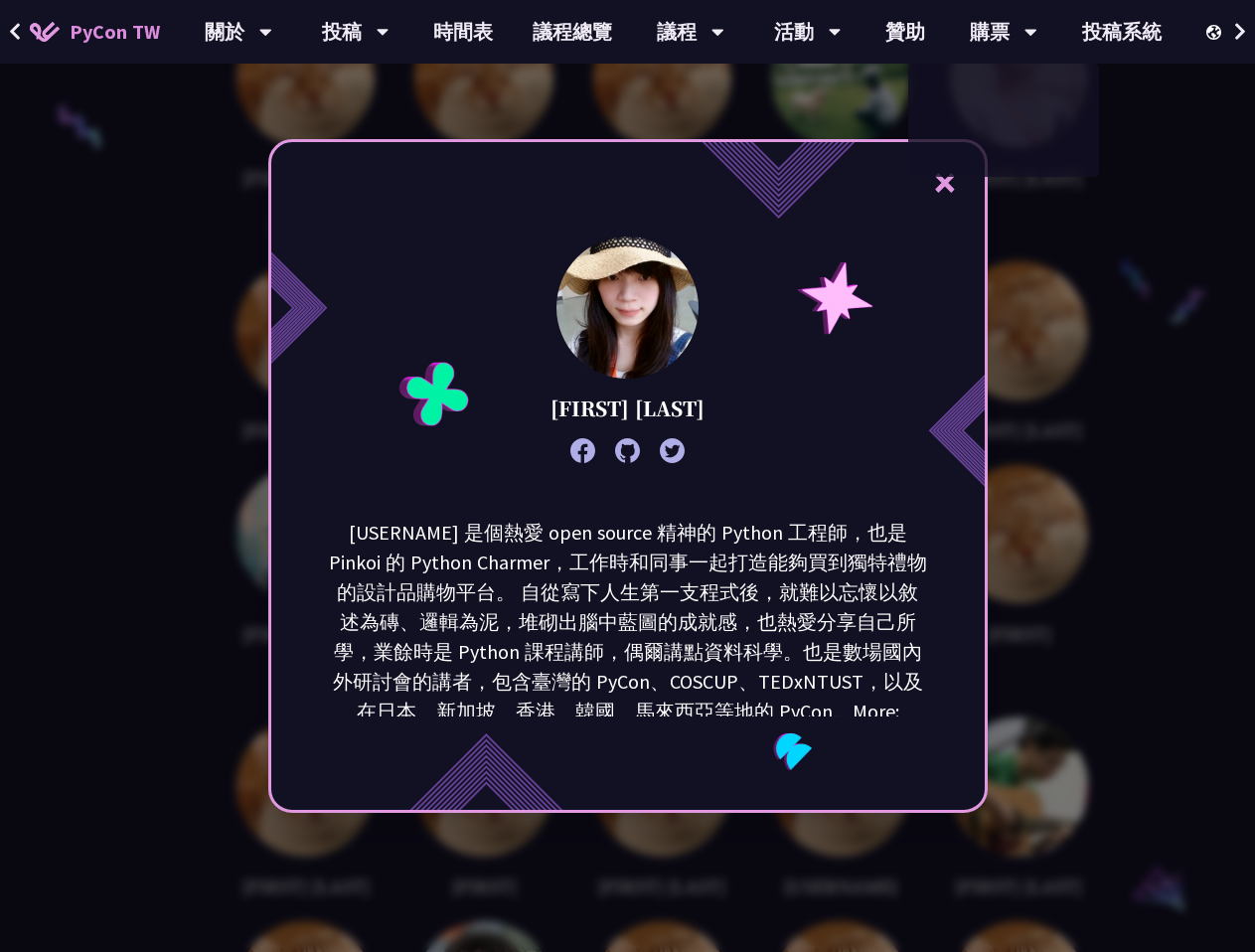 click on "×" at bounding box center (945, 182) 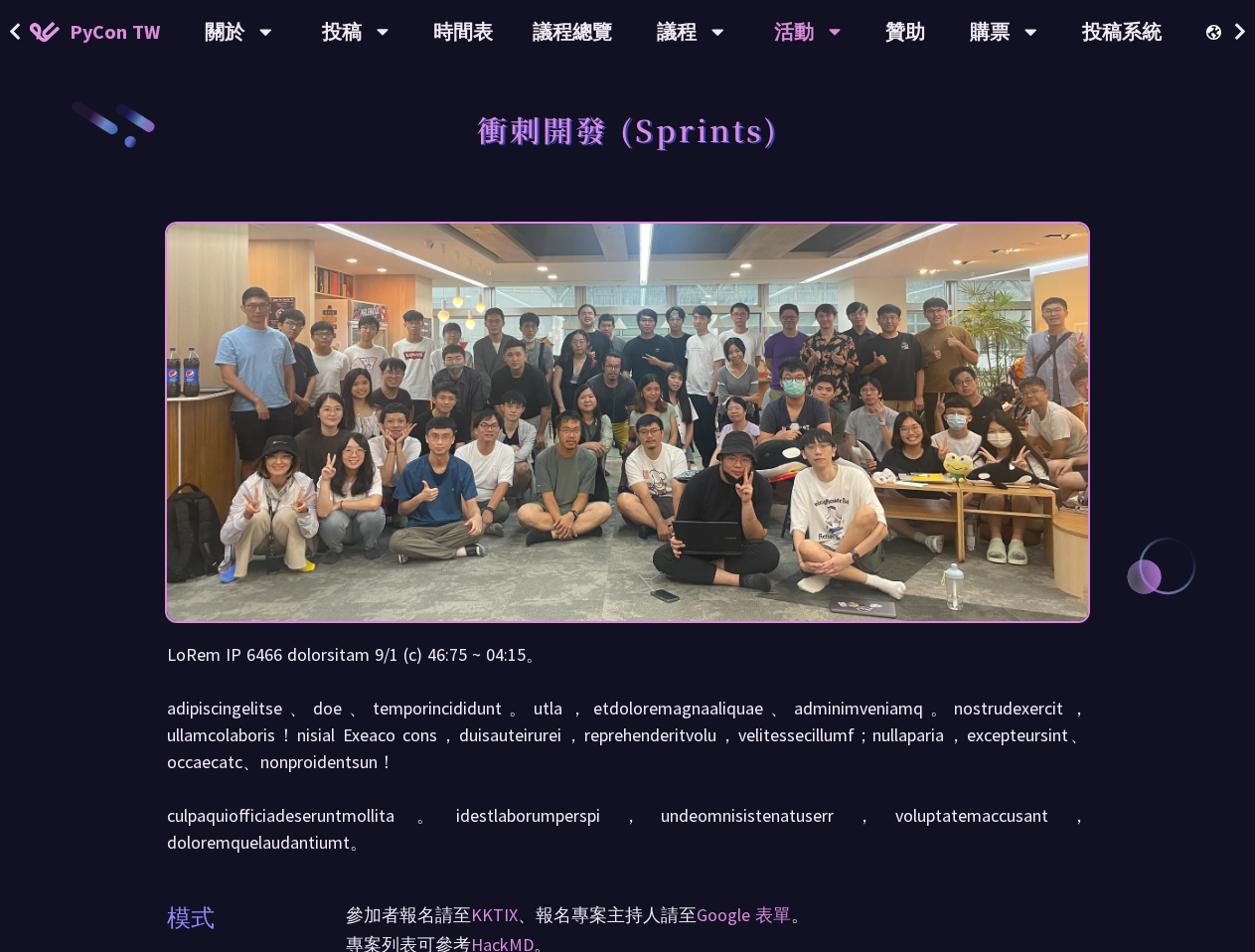 scroll, scrollTop: 0, scrollLeft: 0, axis: both 